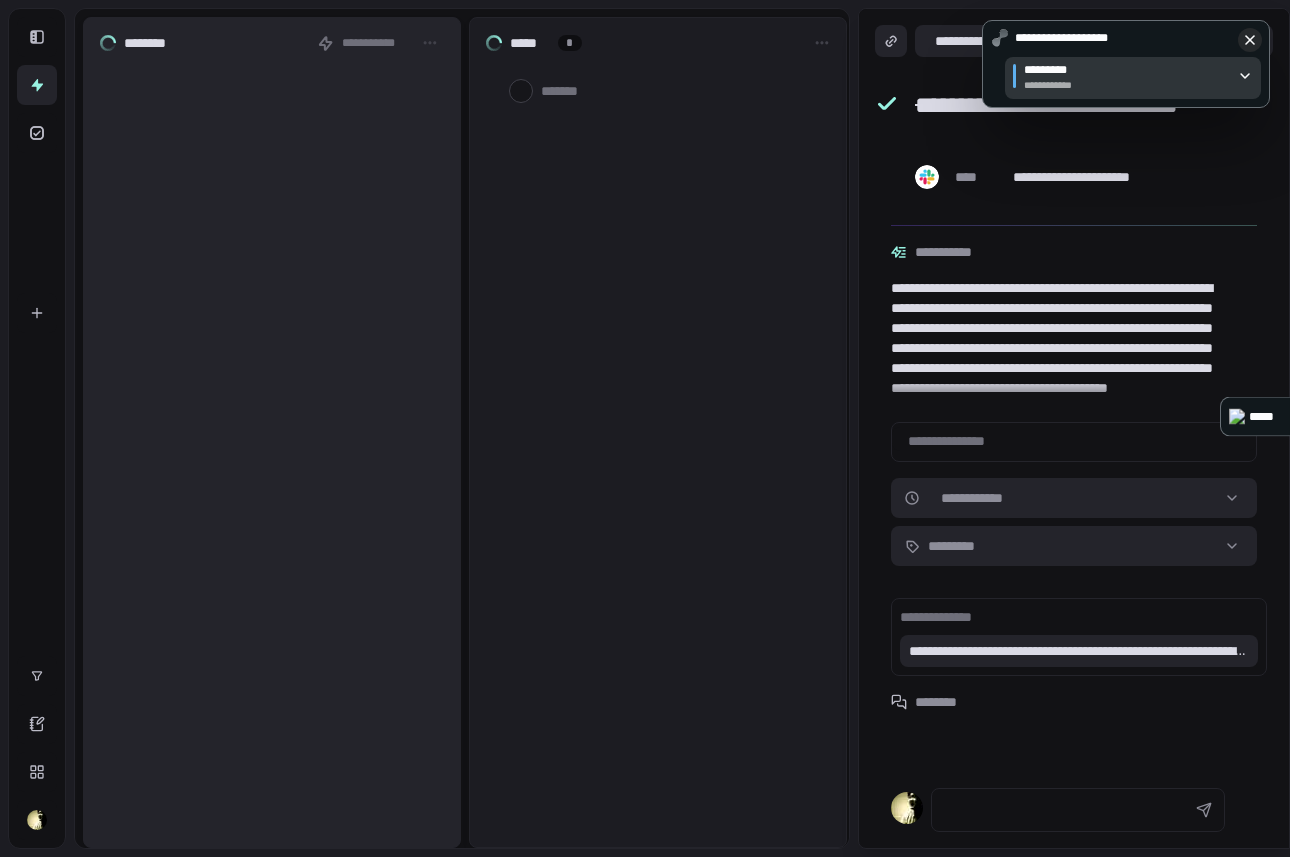scroll, scrollTop: 0, scrollLeft: 0, axis: both 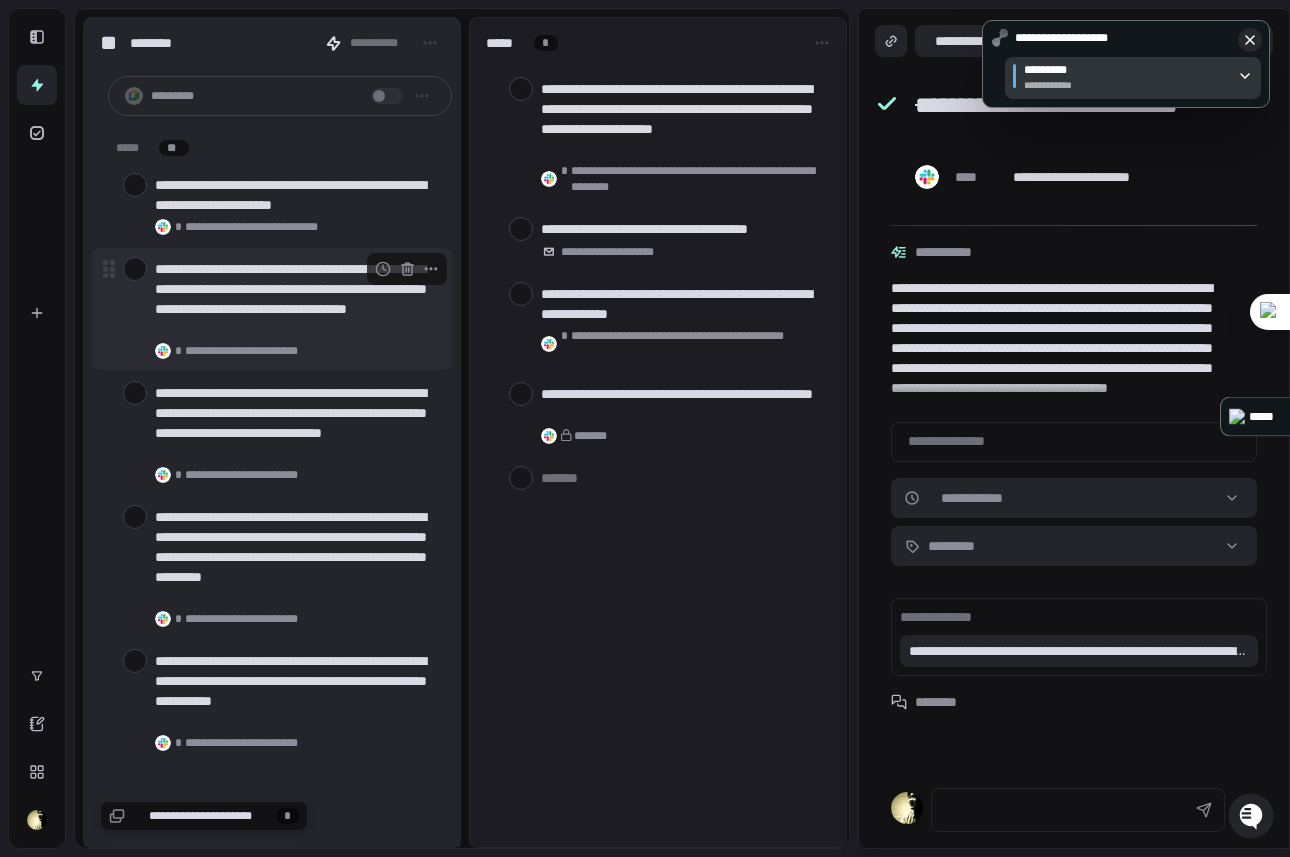 click at bounding box center (135, 269) 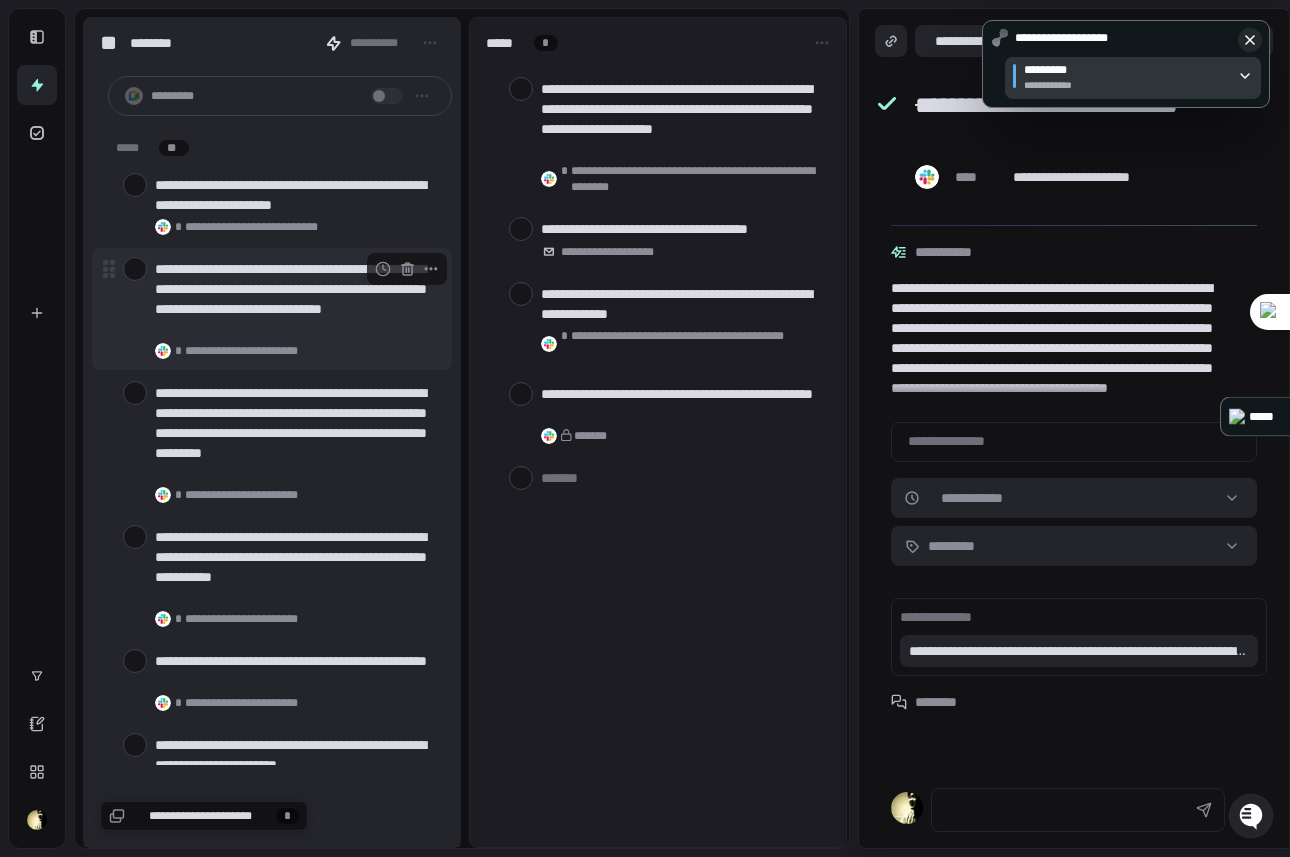 click on "**********" at bounding box center [295, 299] 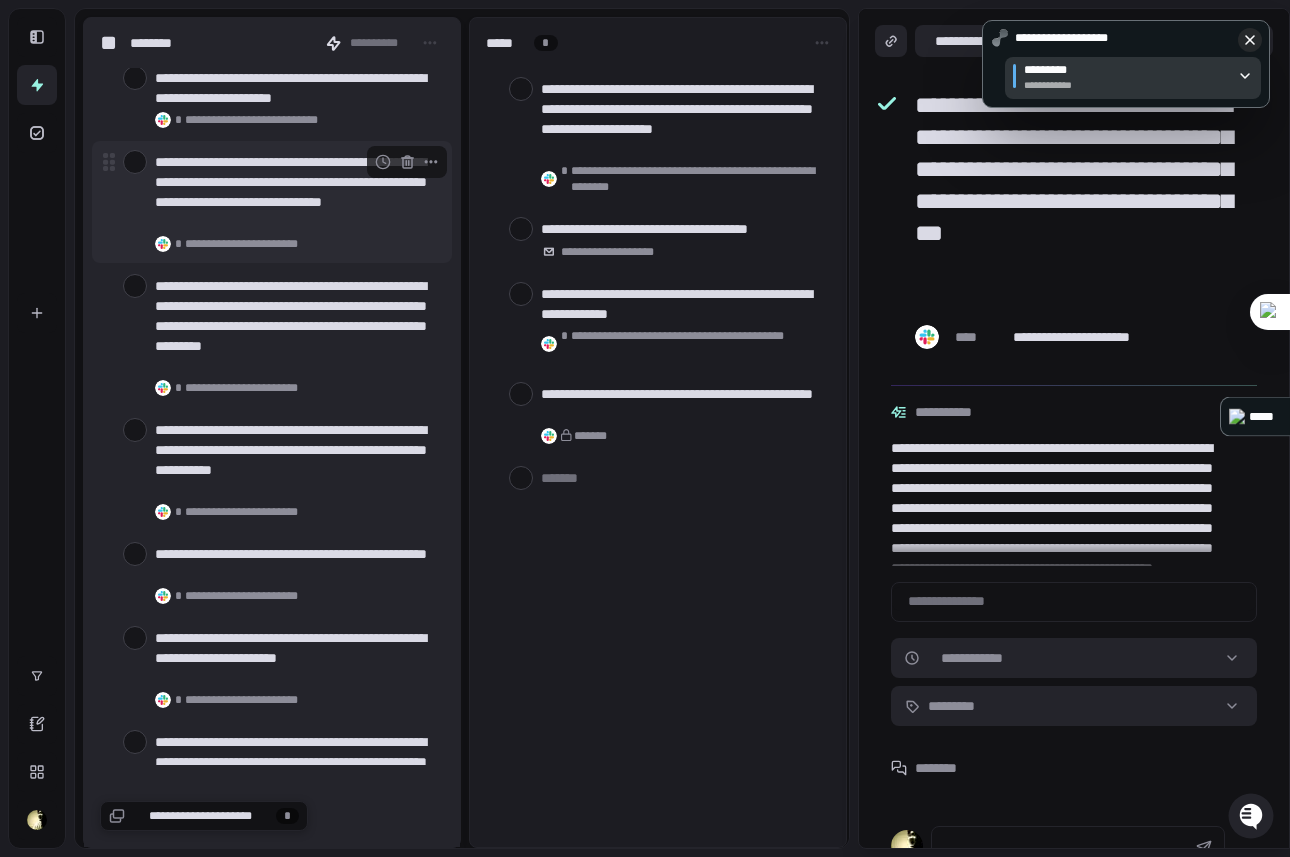 scroll, scrollTop: 110, scrollLeft: 0, axis: vertical 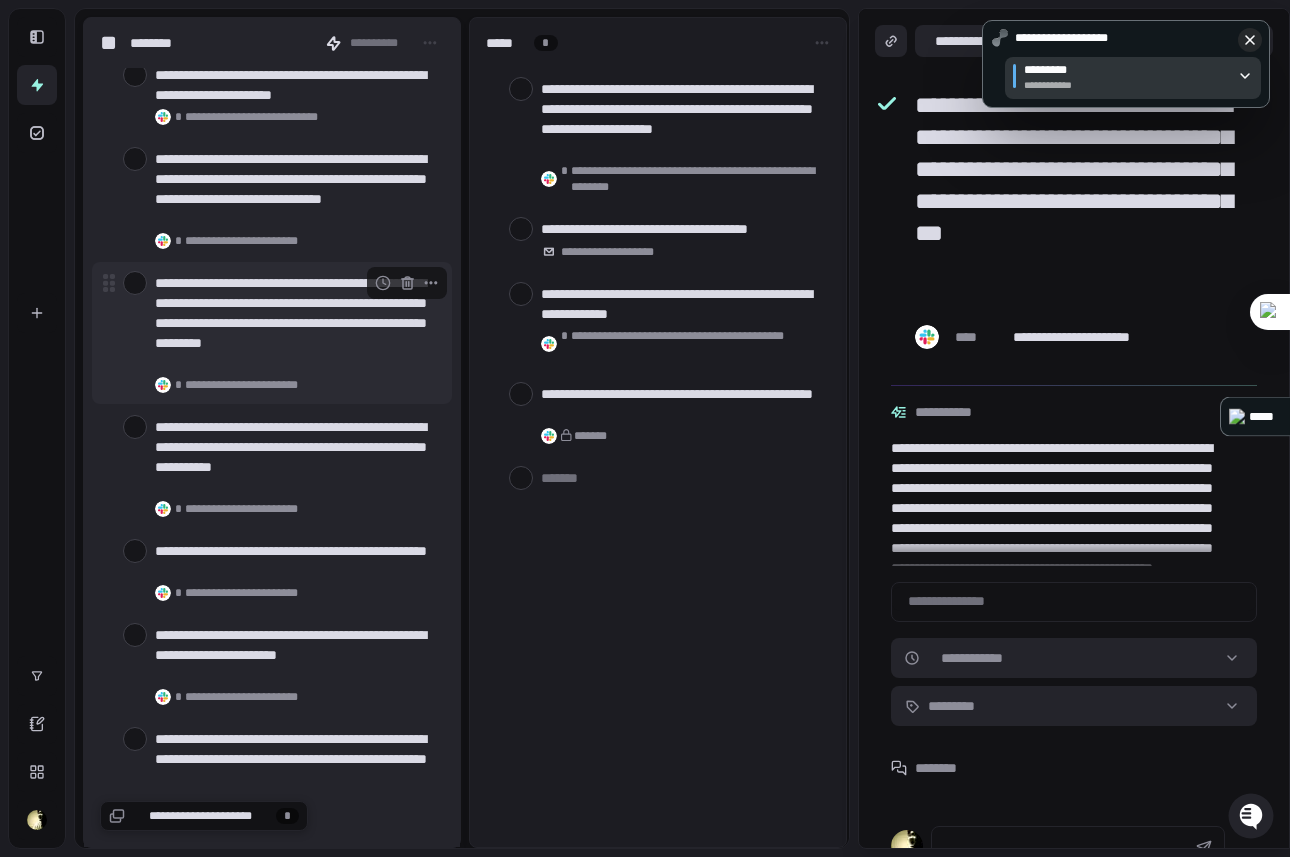 click on "**********" at bounding box center [295, 323] 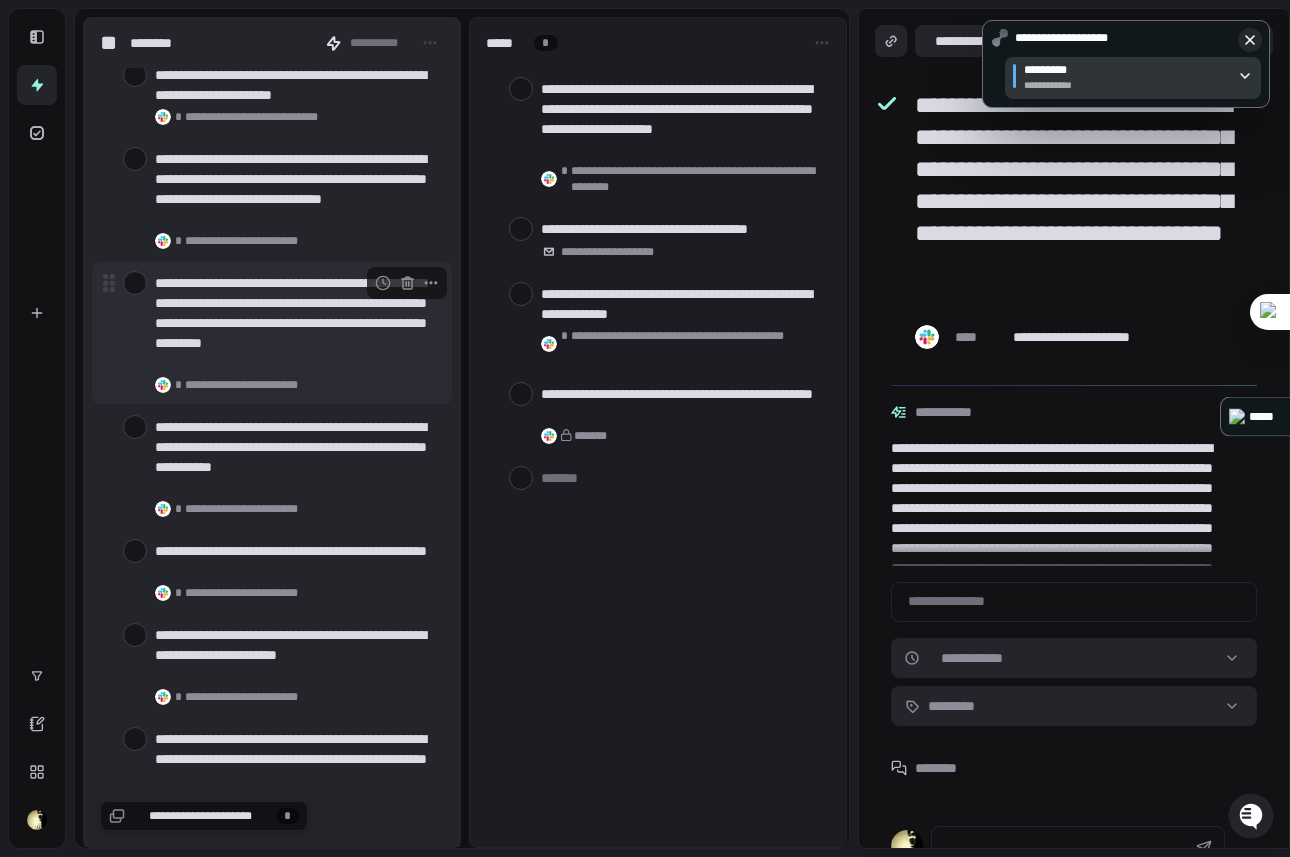 click at bounding box center [135, 283] 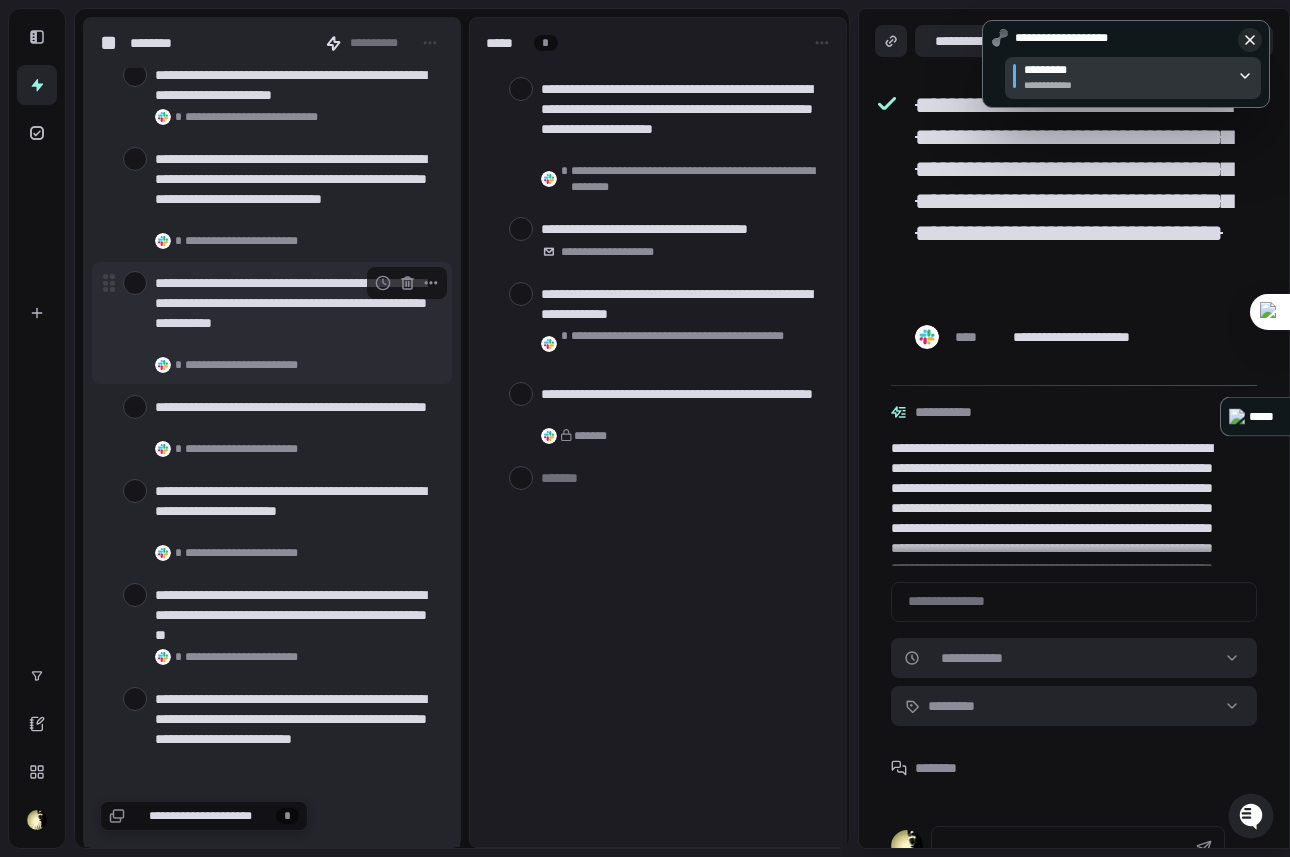 click on "**********" at bounding box center [295, 313] 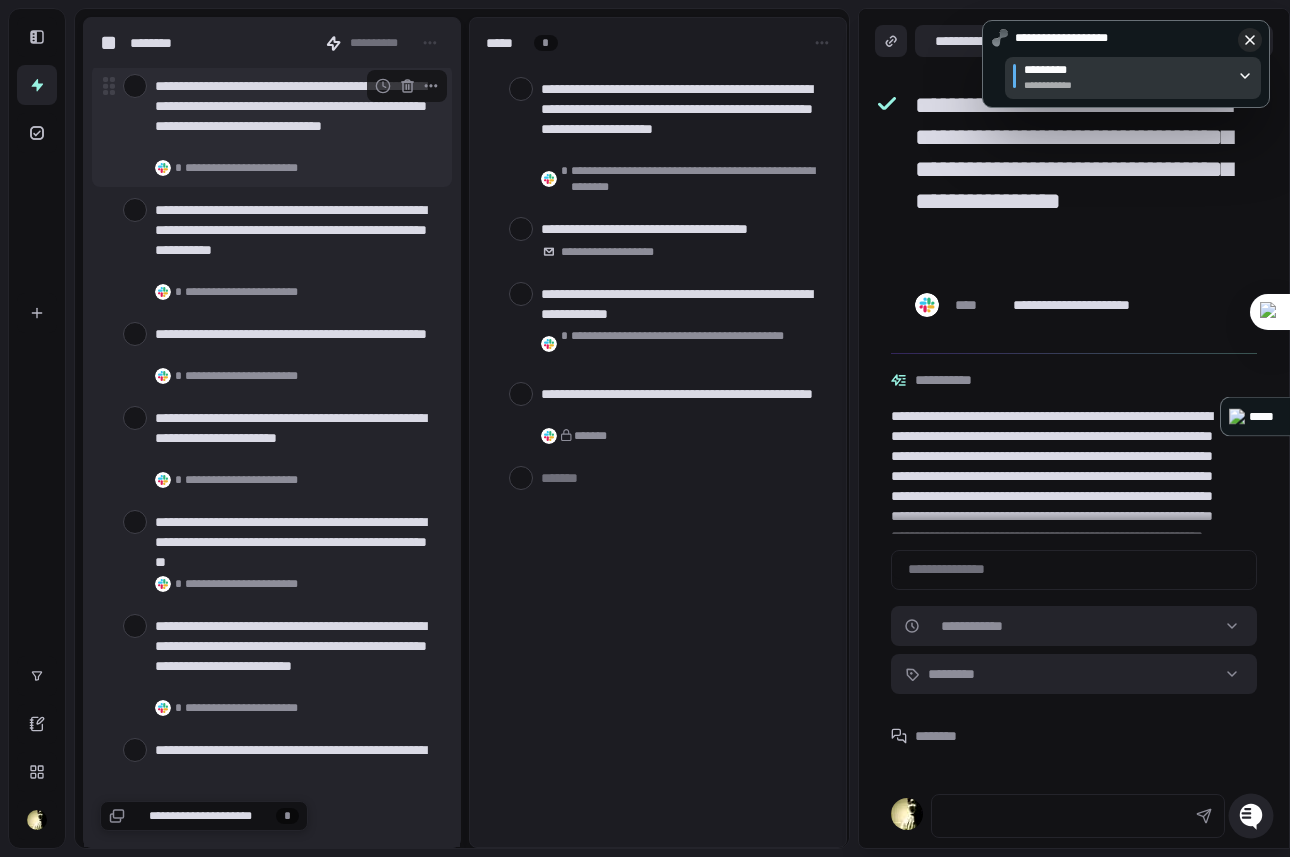 scroll, scrollTop: 191, scrollLeft: 0, axis: vertical 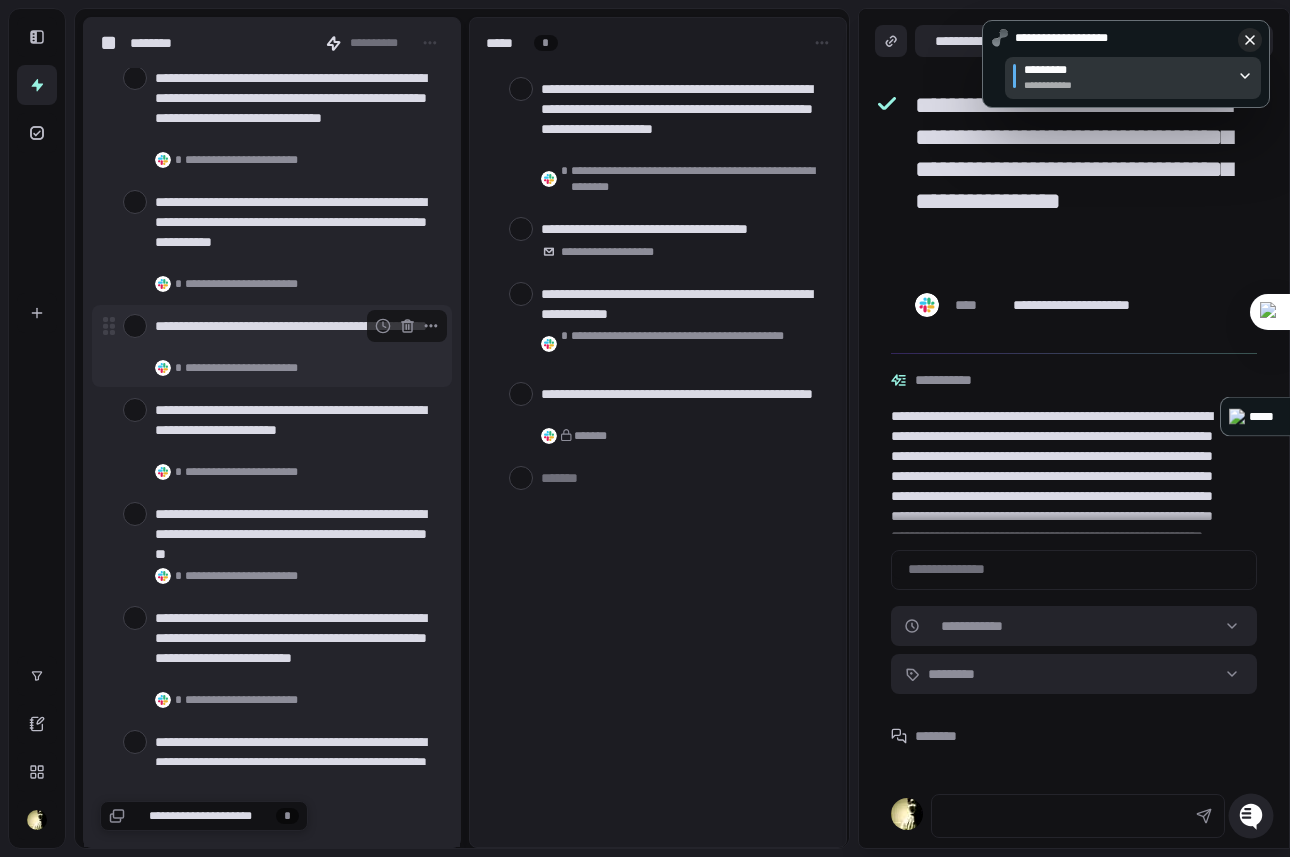 click at bounding box center (135, 326) 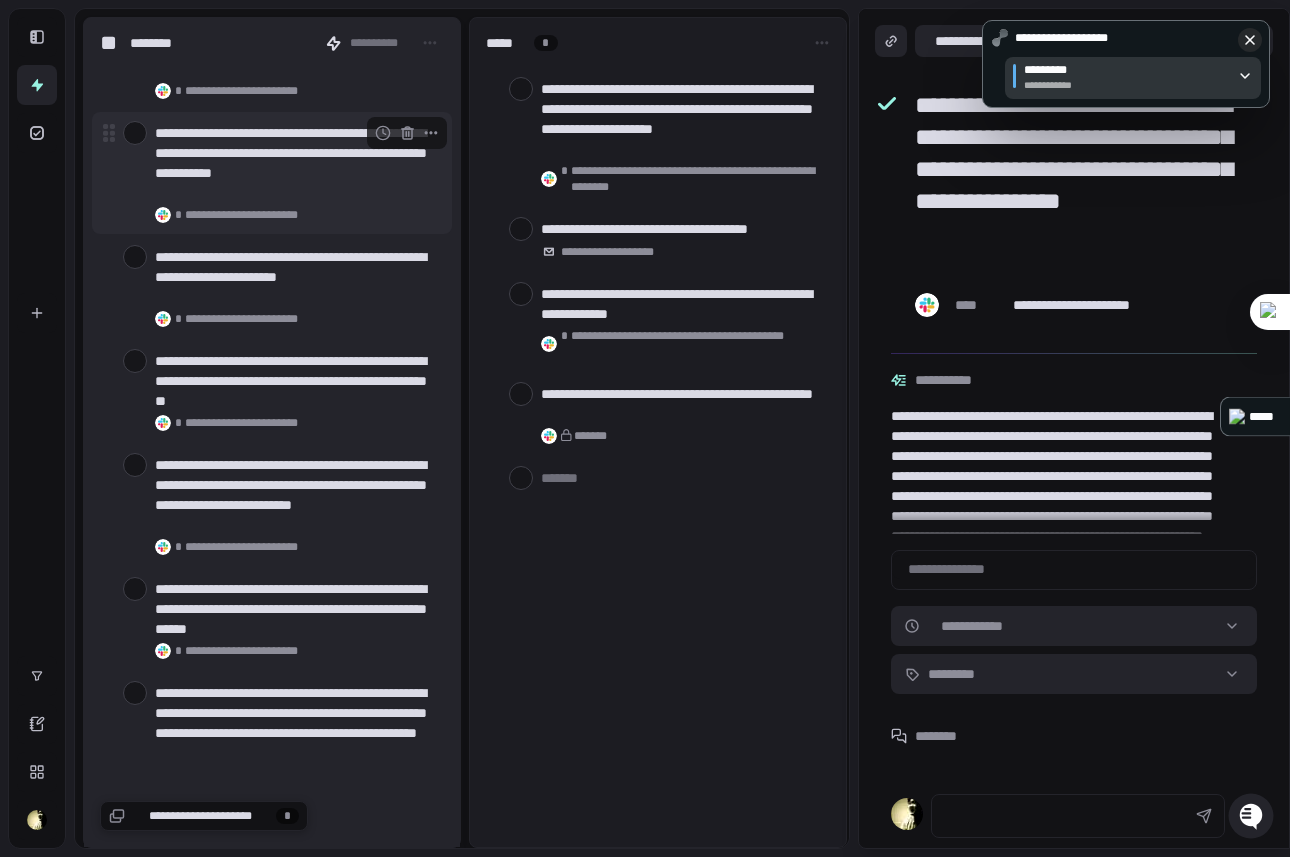 scroll, scrollTop: 273, scrollLeft: 0, axis: vertical 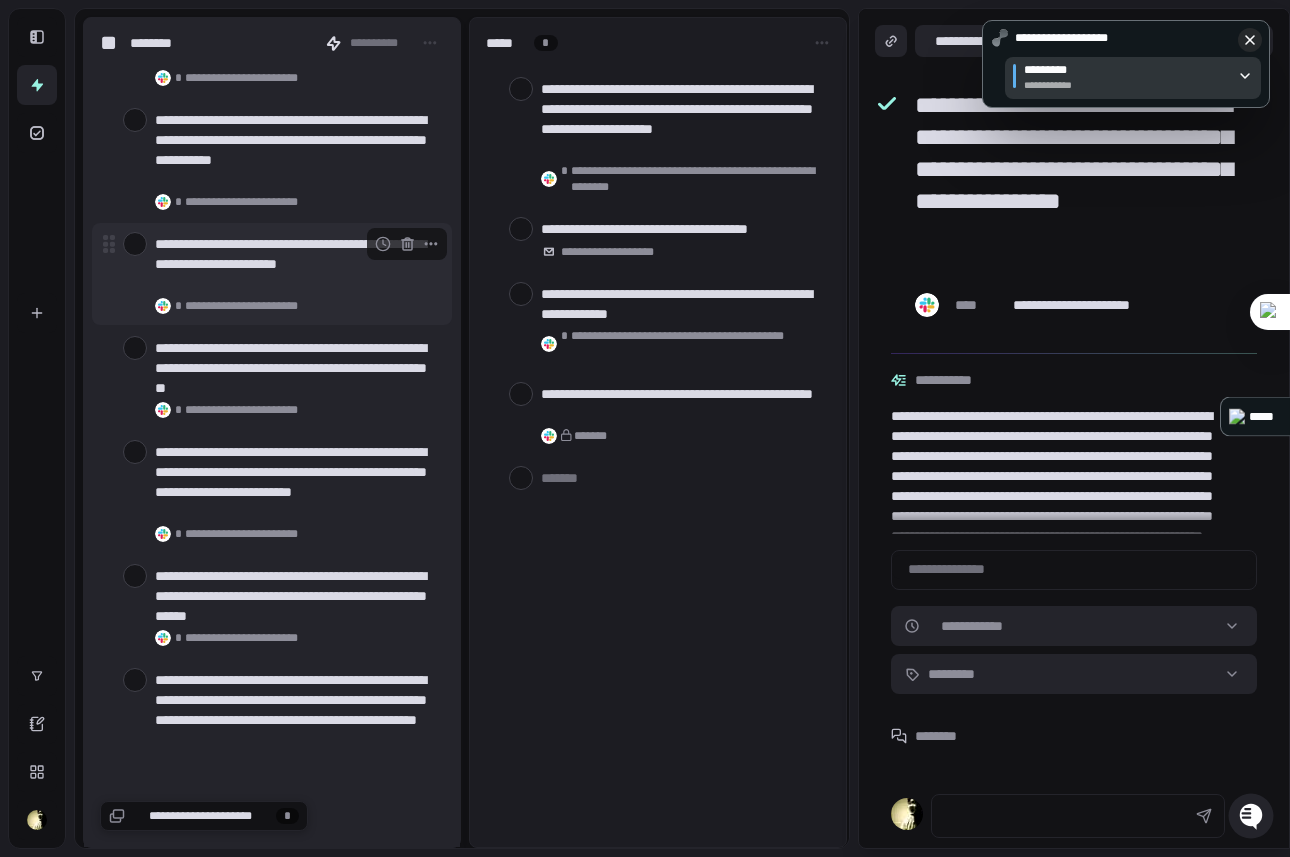click at bounding box center (136, 244) 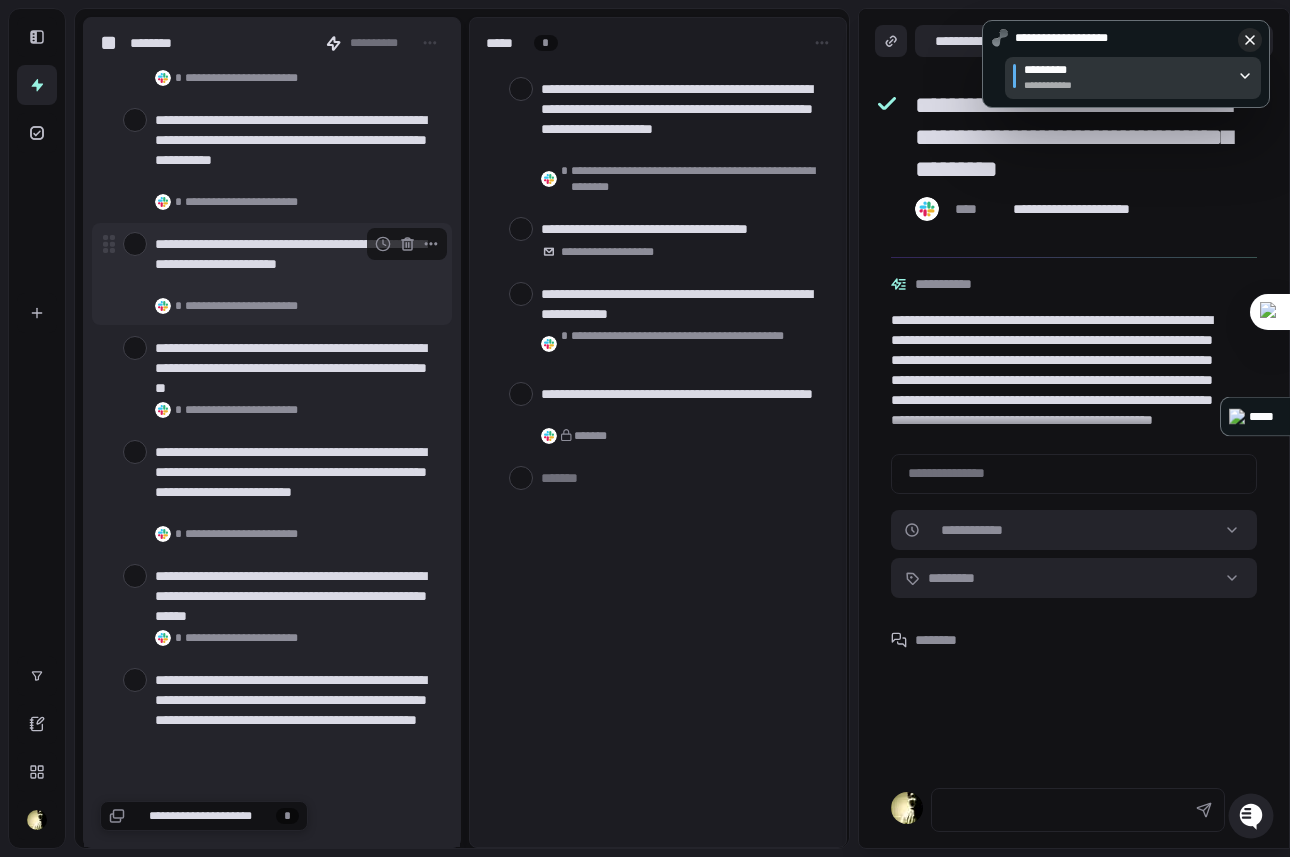 click at bounding box center (135, 244) 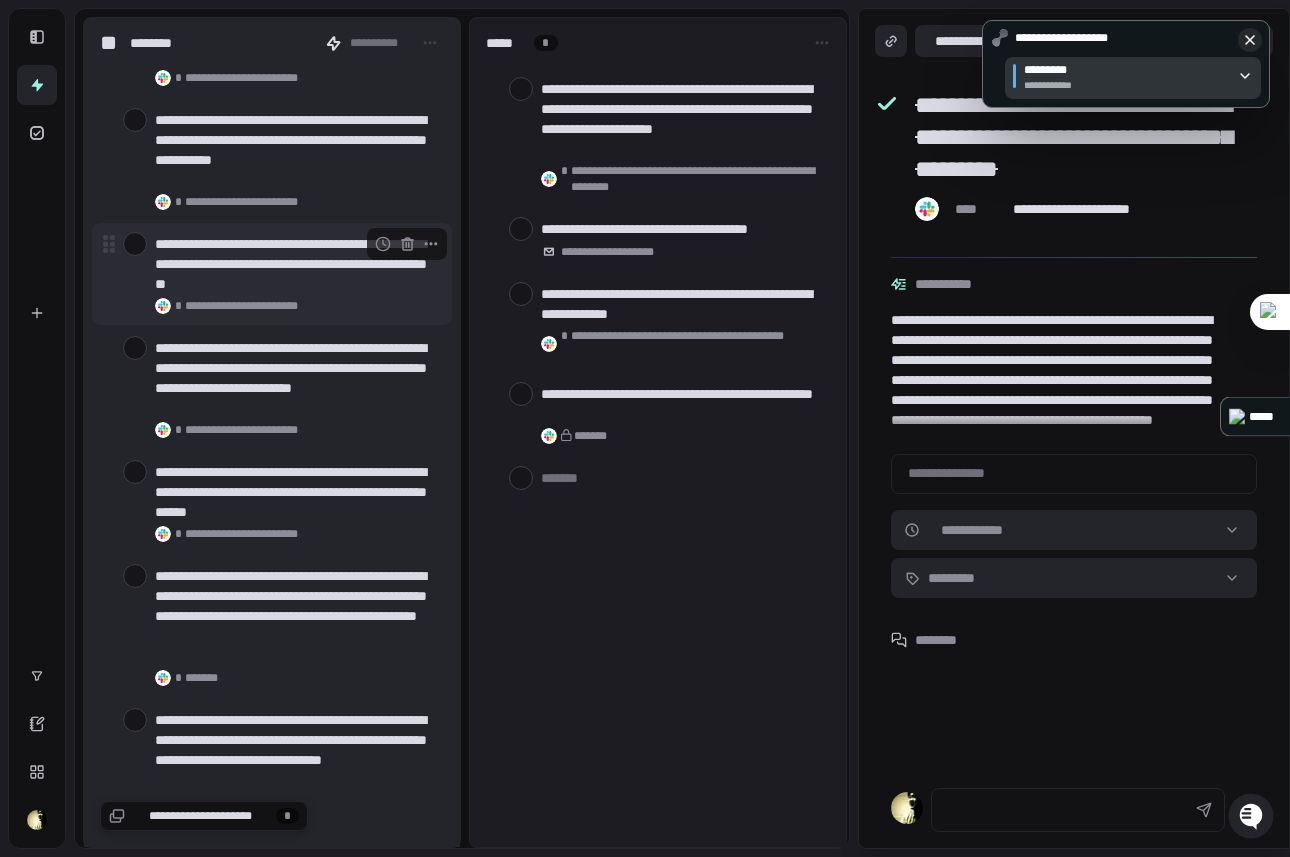 click on "**********" at bounding box center [295, 264] 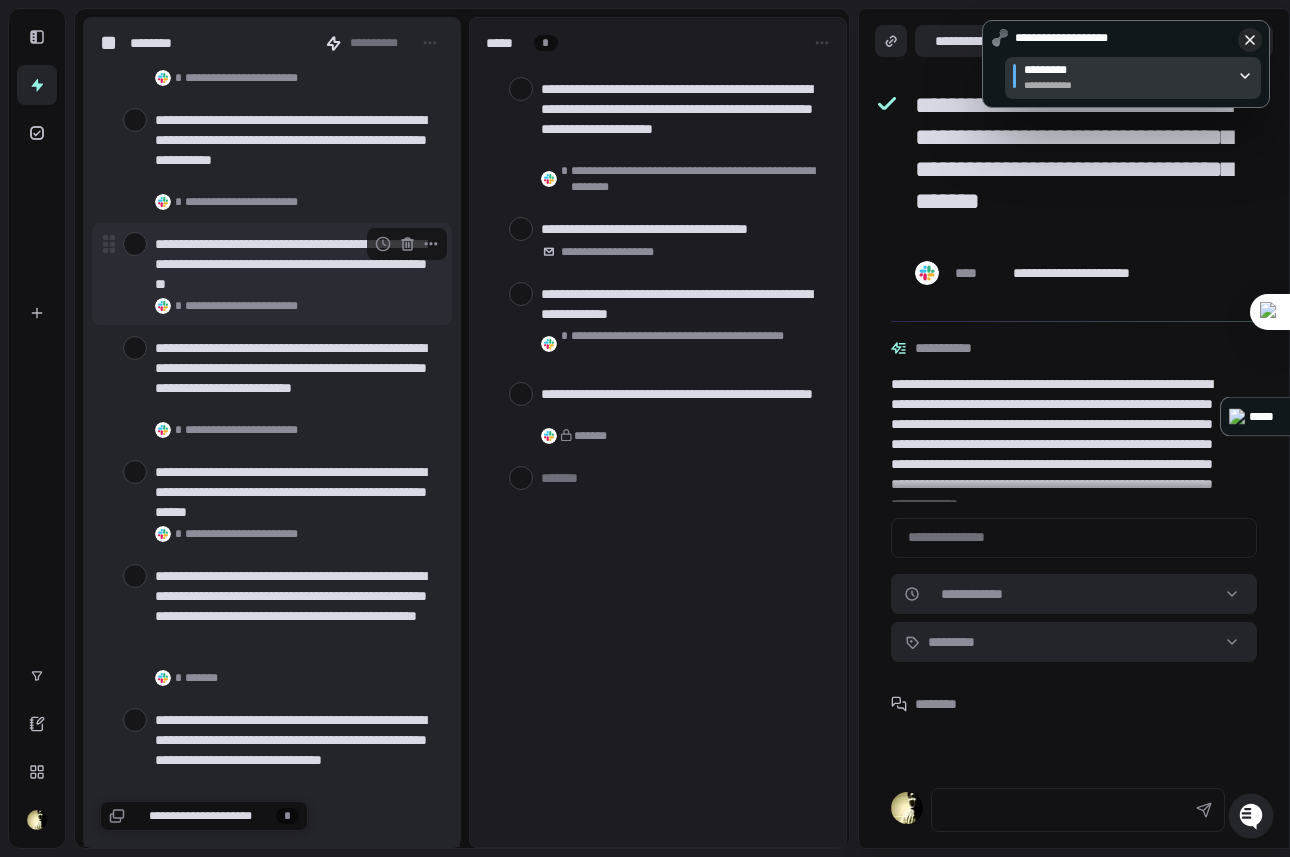click at bounding box center [135, 244] 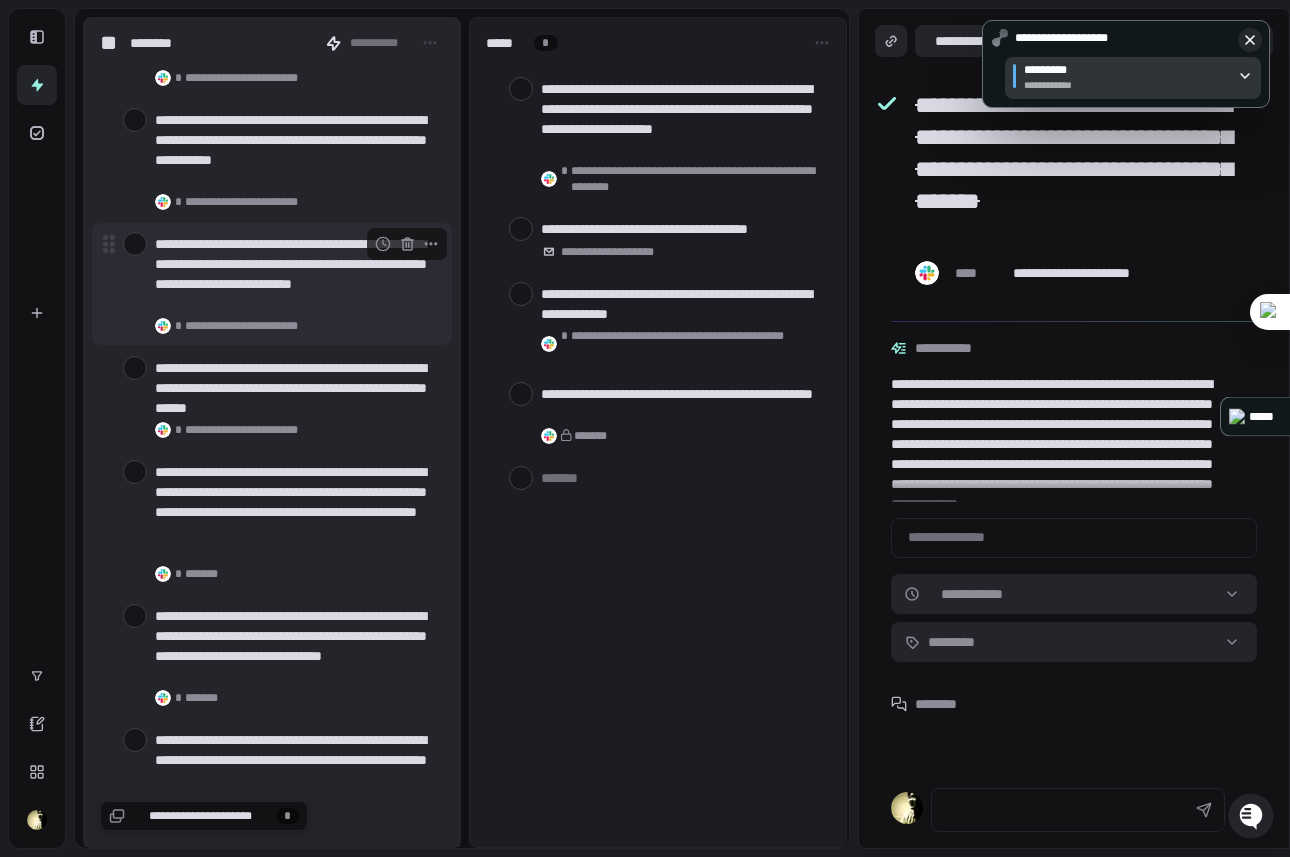 click on "**********" at bounding box center [295, 274] 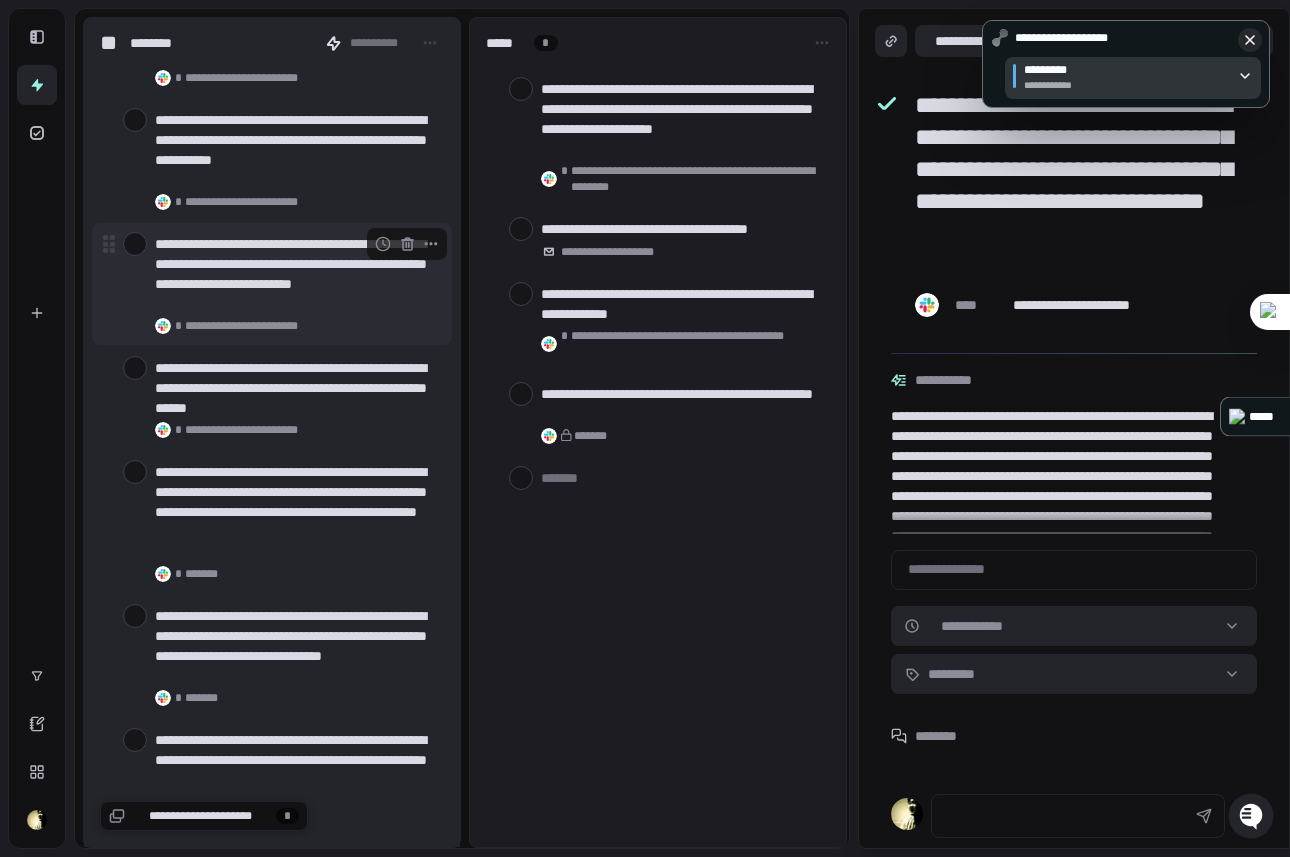 click at bounding box center [135, 244] 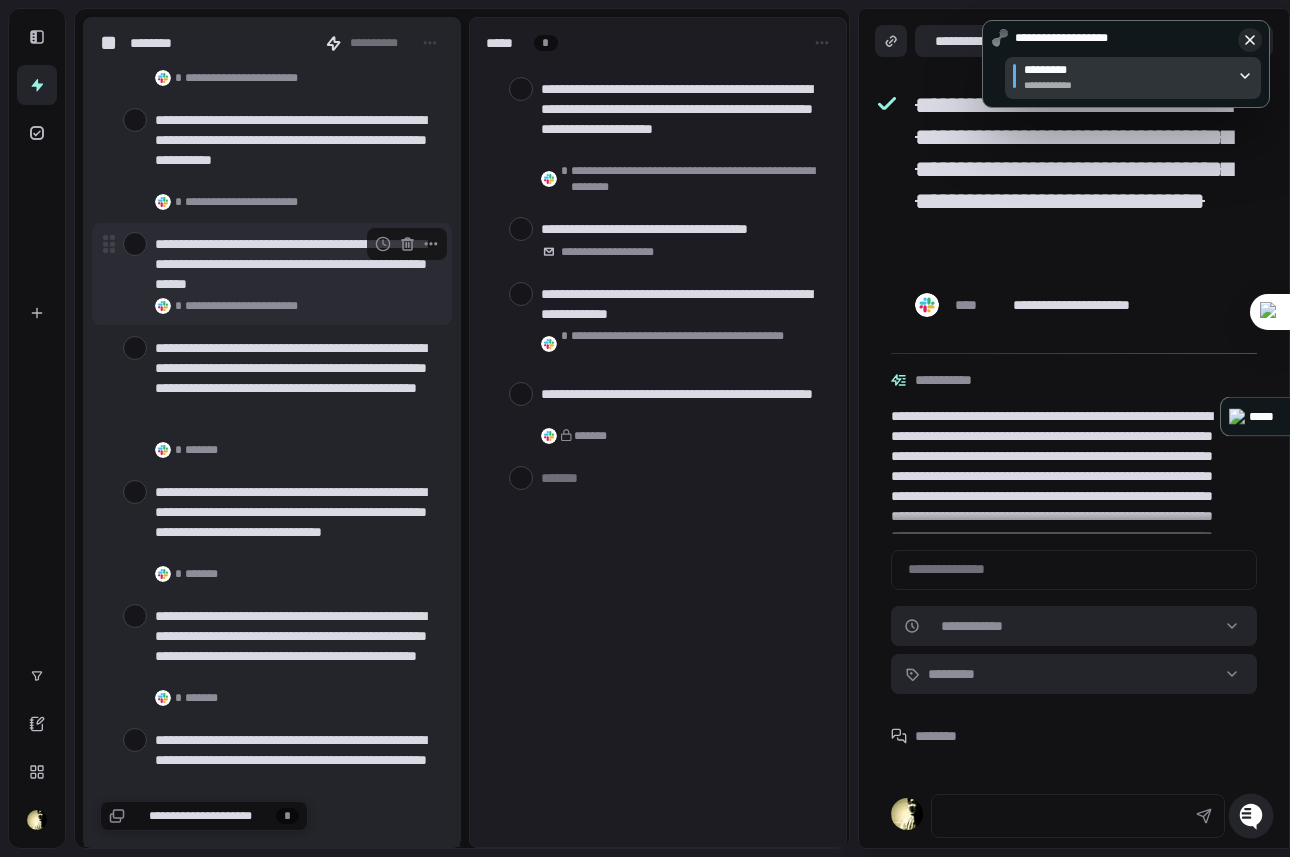 click on "**********" at bounding box center (295, 264) 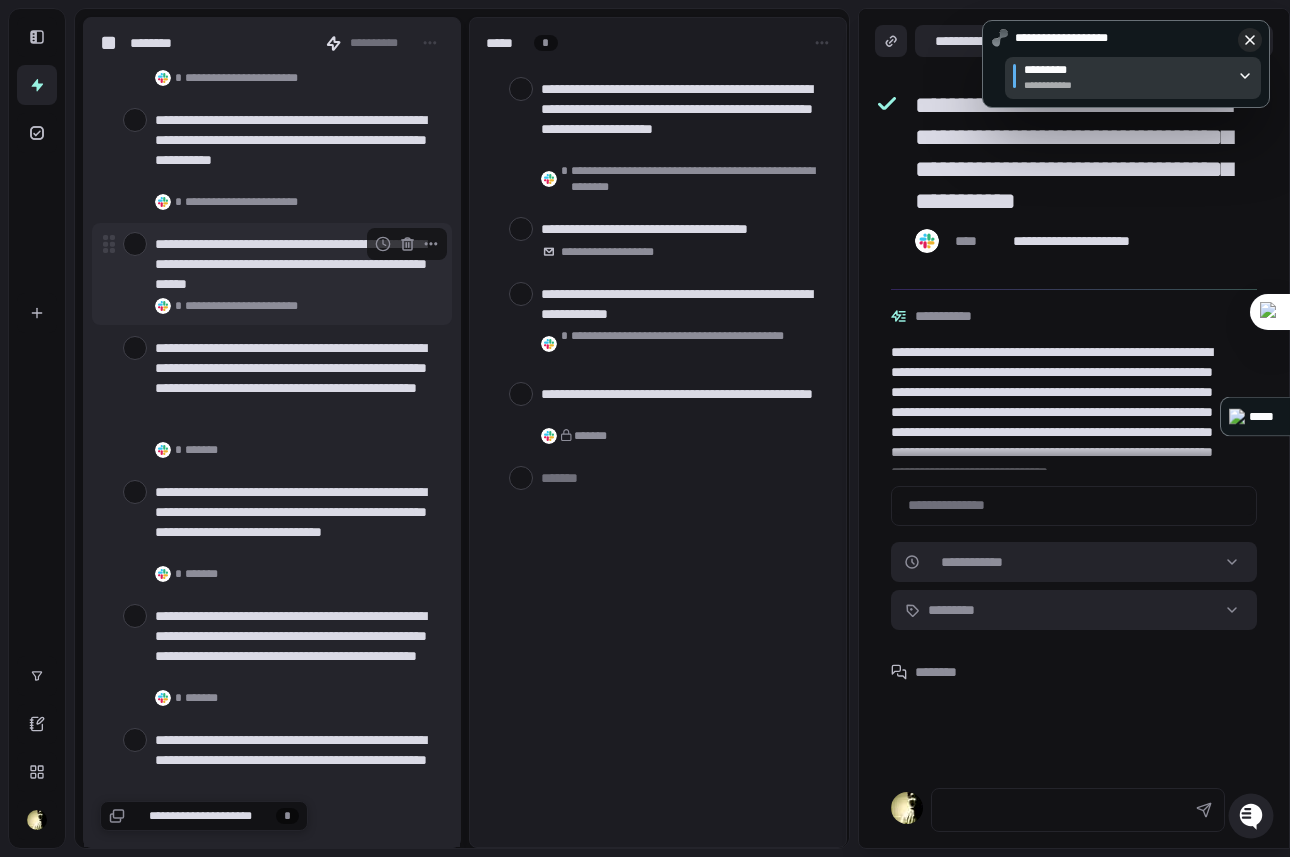 click at bounding box center (135, 244) 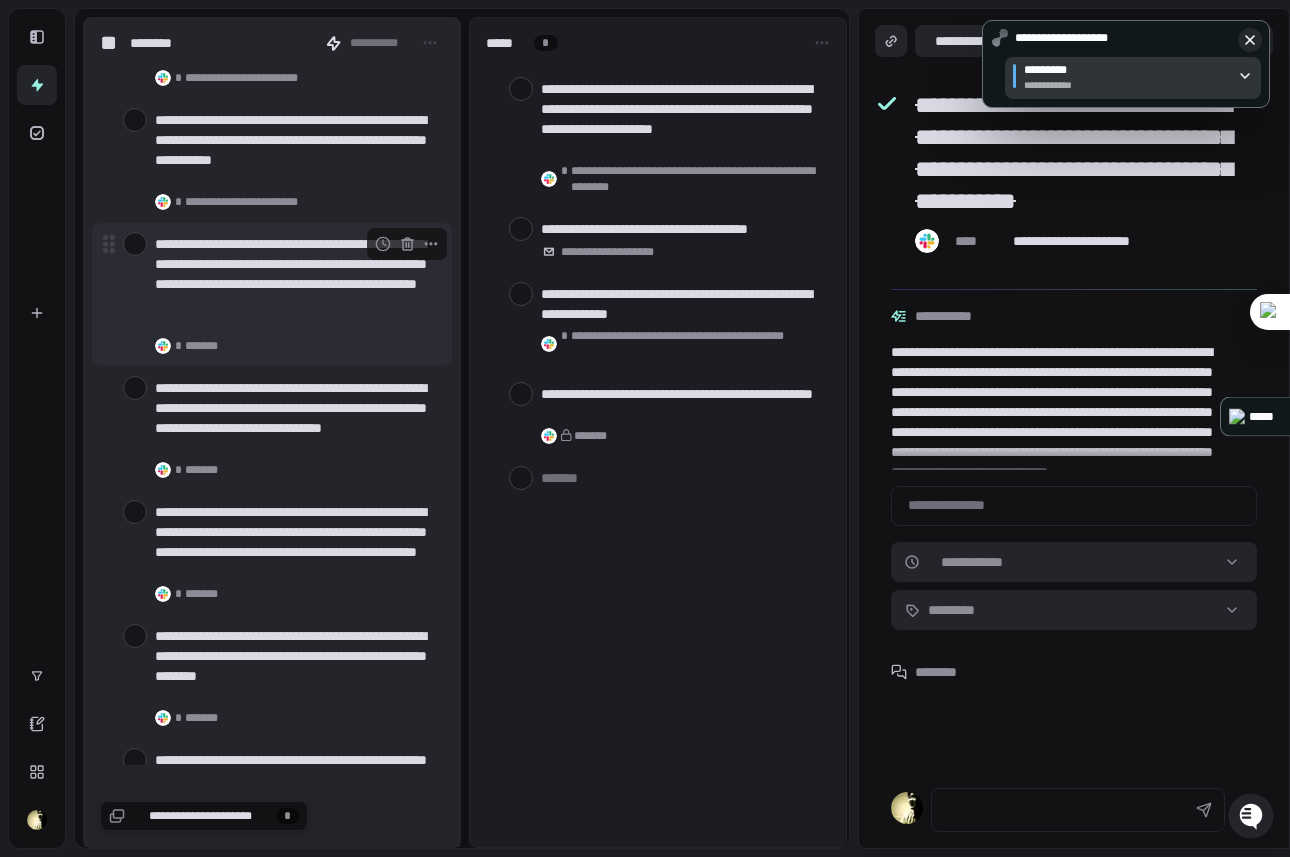 click on "**********" at bounding box center [295, 284] 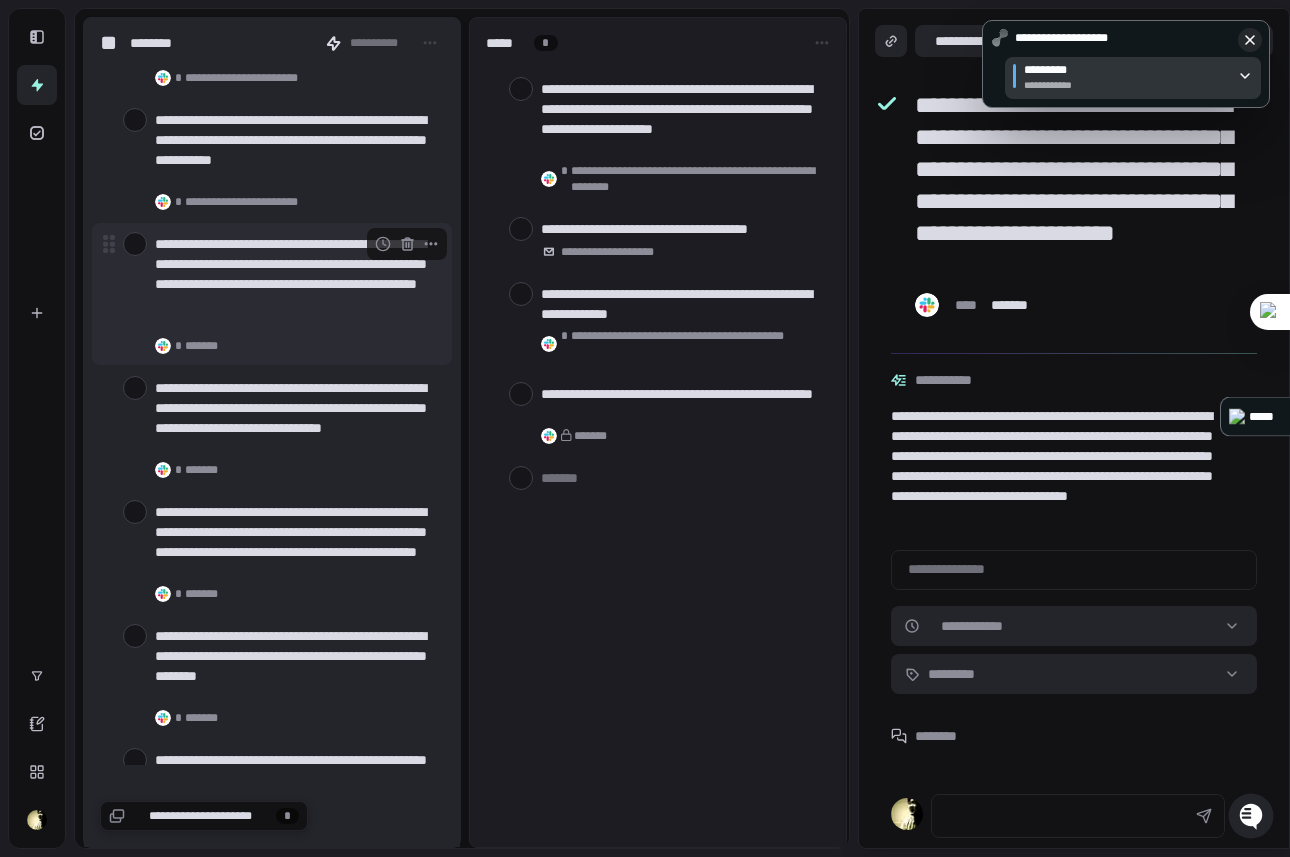 click at bounding box center (135, 244) 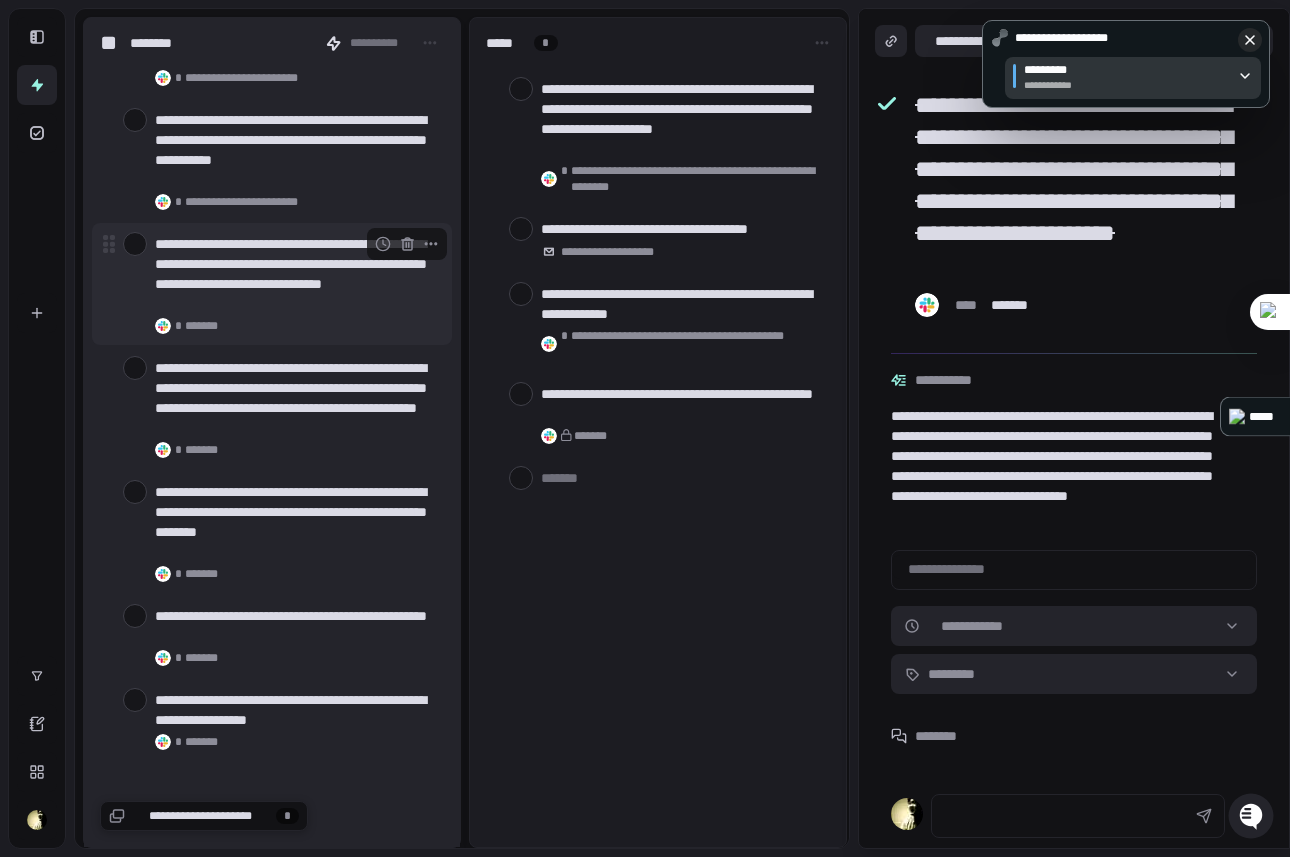 click on "**********" at bounding box center (295, 274) 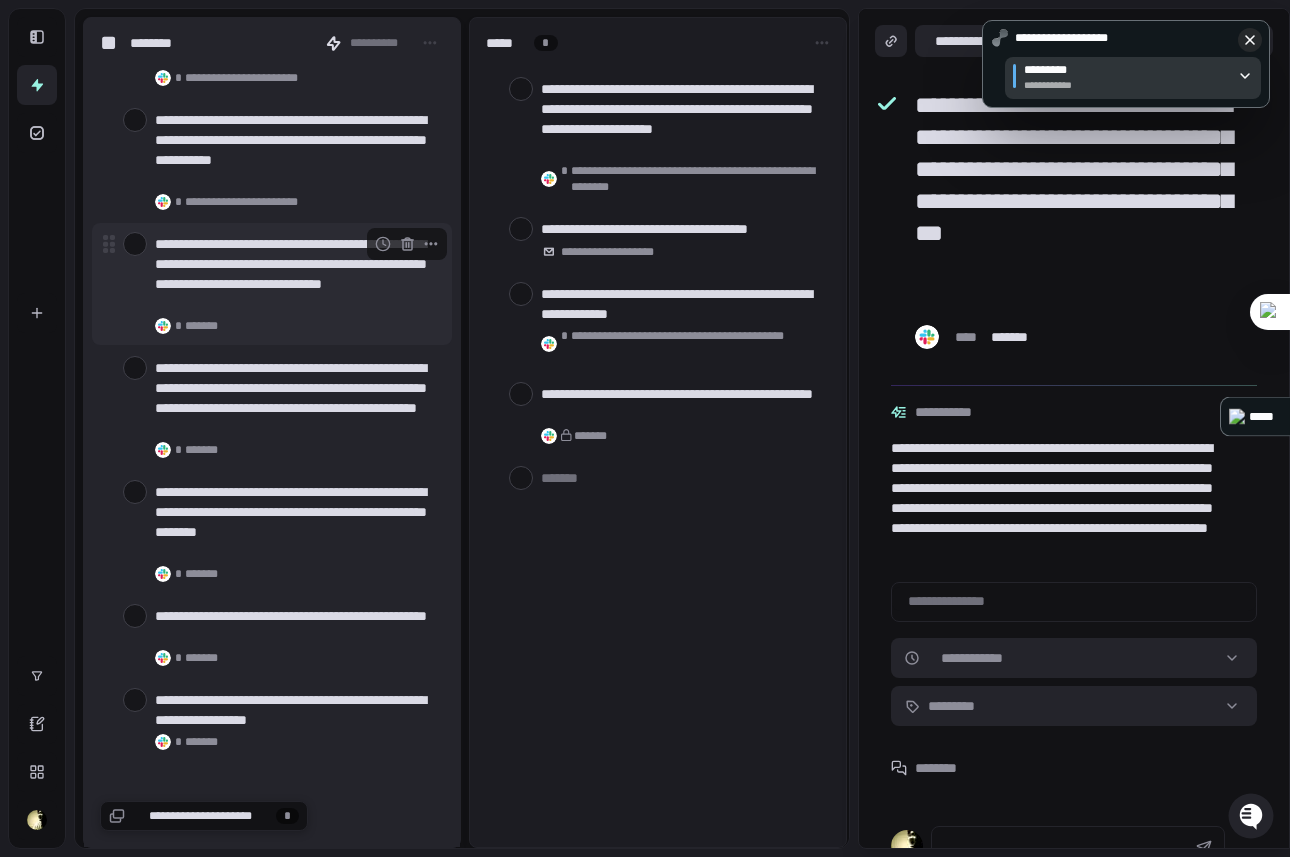 click on "**********" at bounding box center (295, 274) 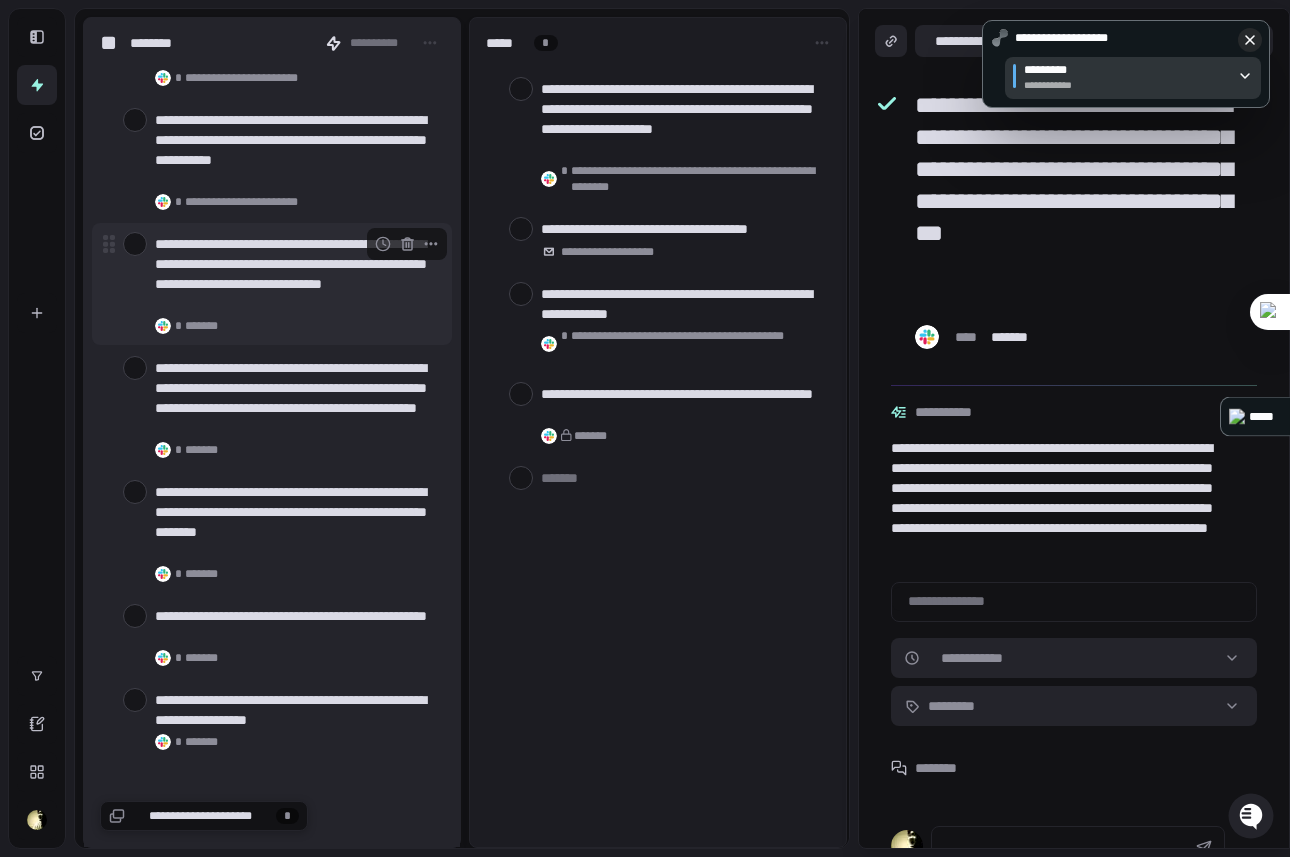 click at bounding box center (135, 244) 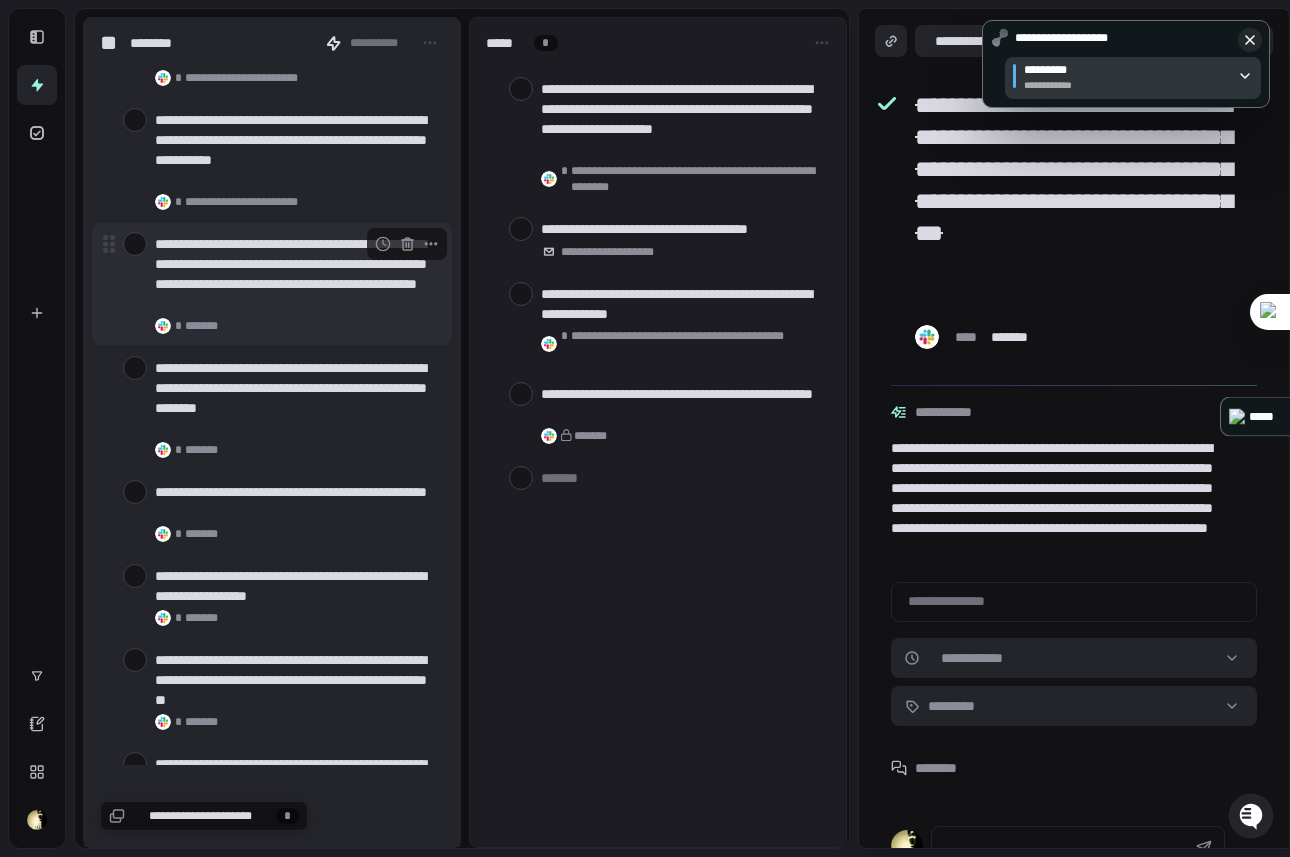 click on "**********" at bounding box center [295, 274] 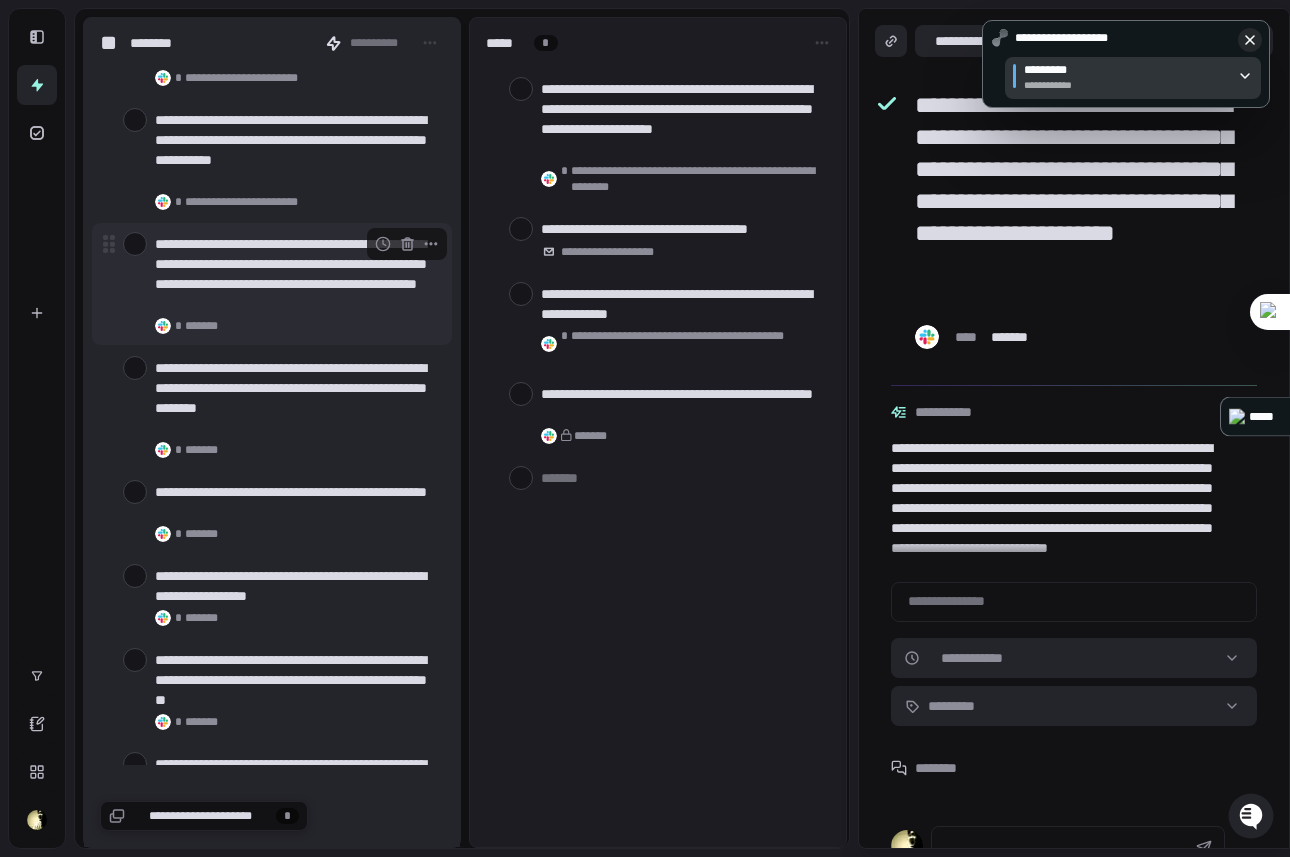 click at bounding box center [135, 244] 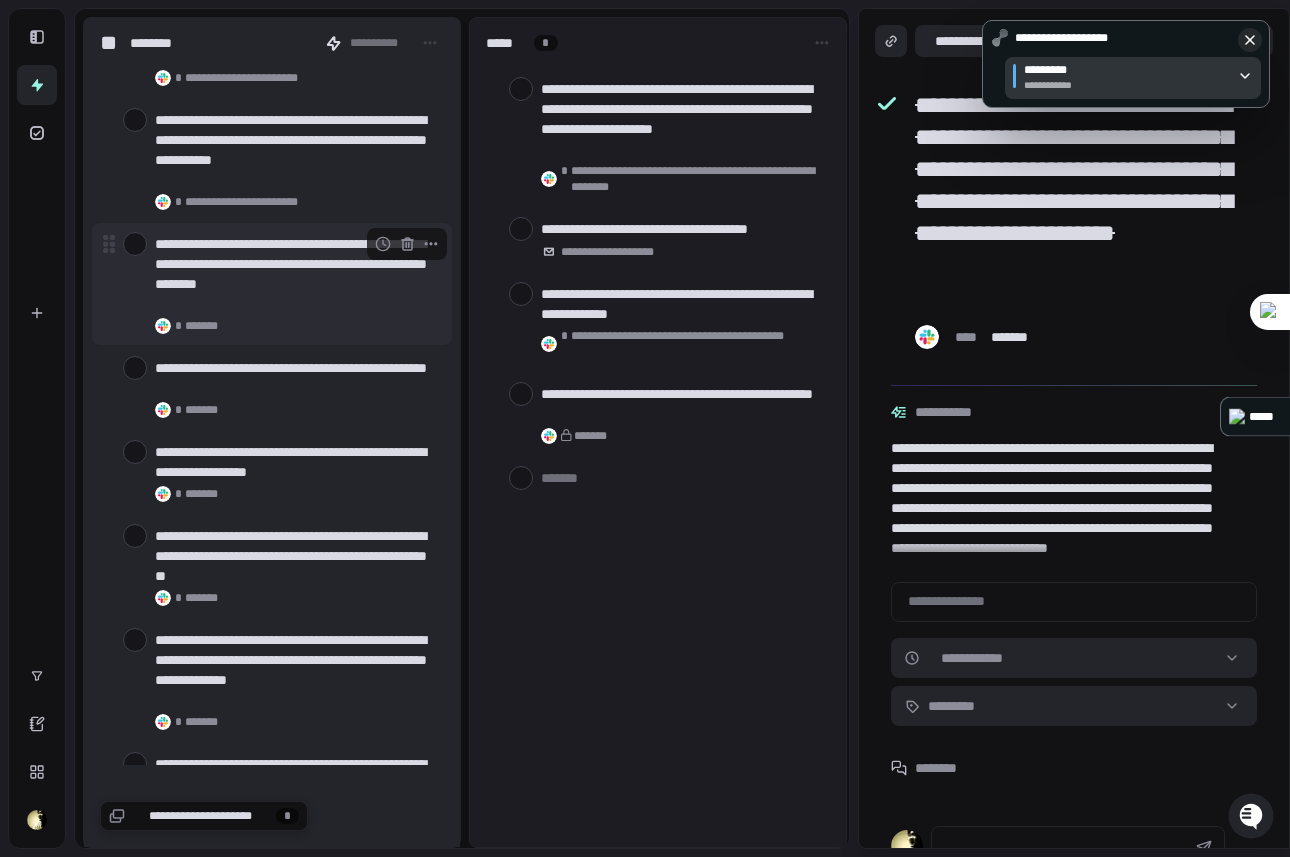 click on "**********" at bounding box center [295, 274] 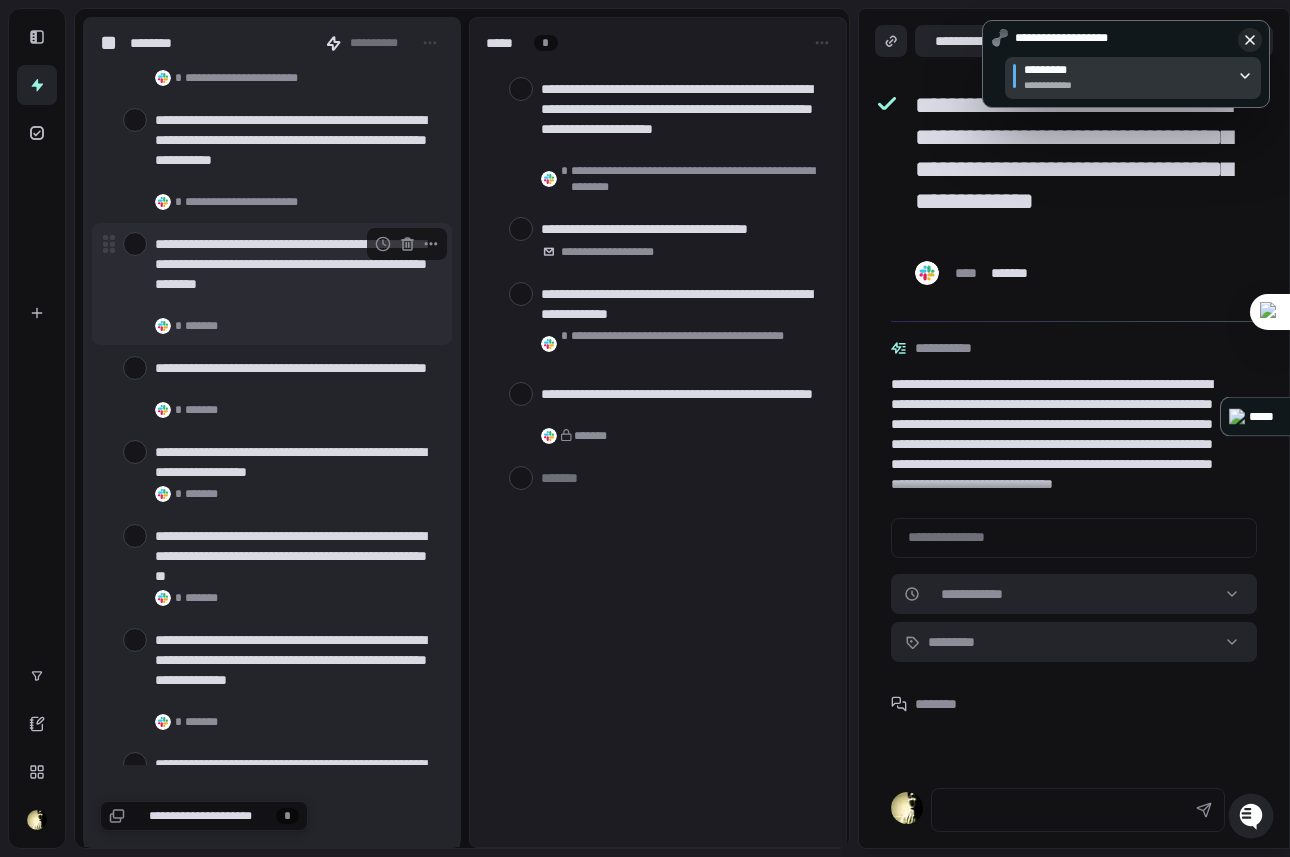 click at bounding box center (135, 244) 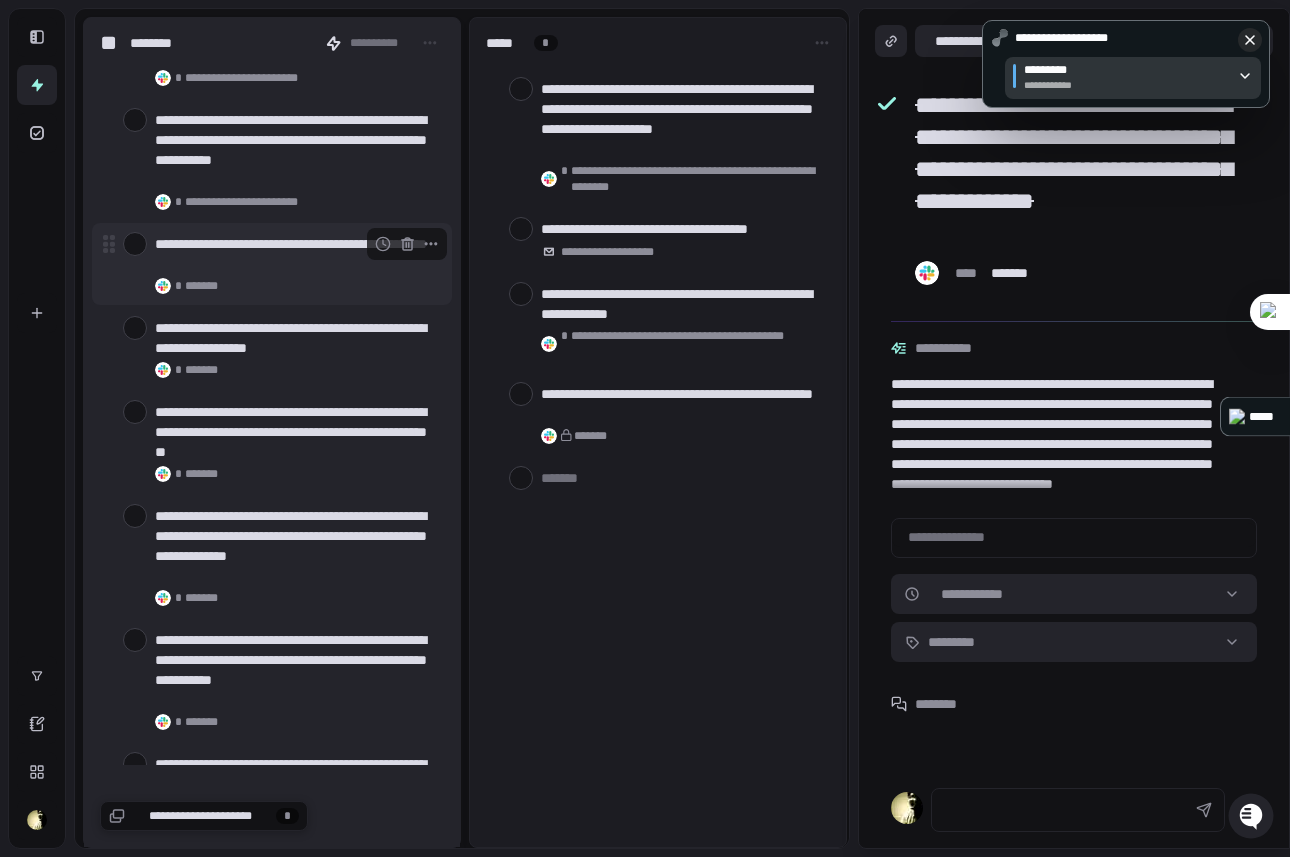 click at bounding box center (135, 244) 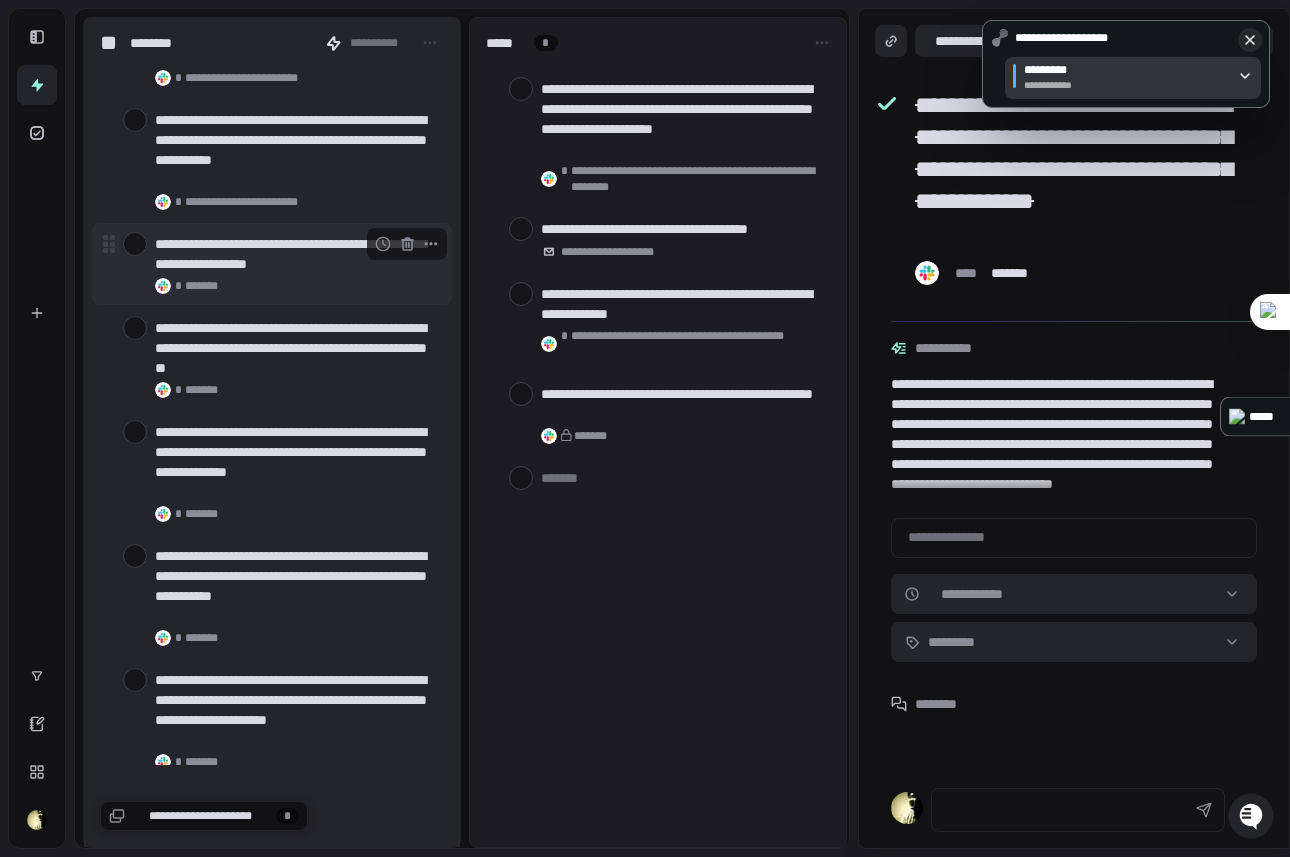 click at bounding box center [135, 244] 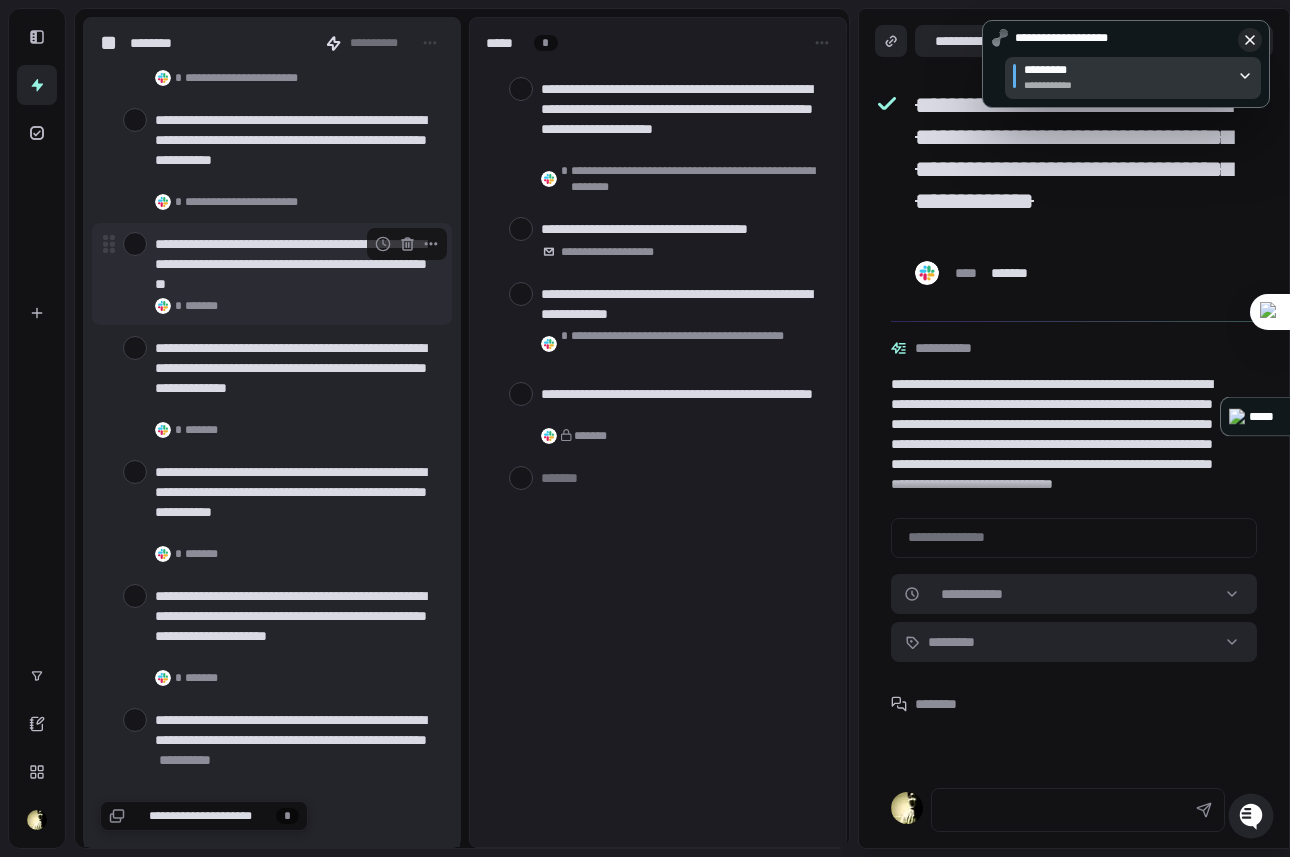 click on "**********" at bounding box center [272, 274] 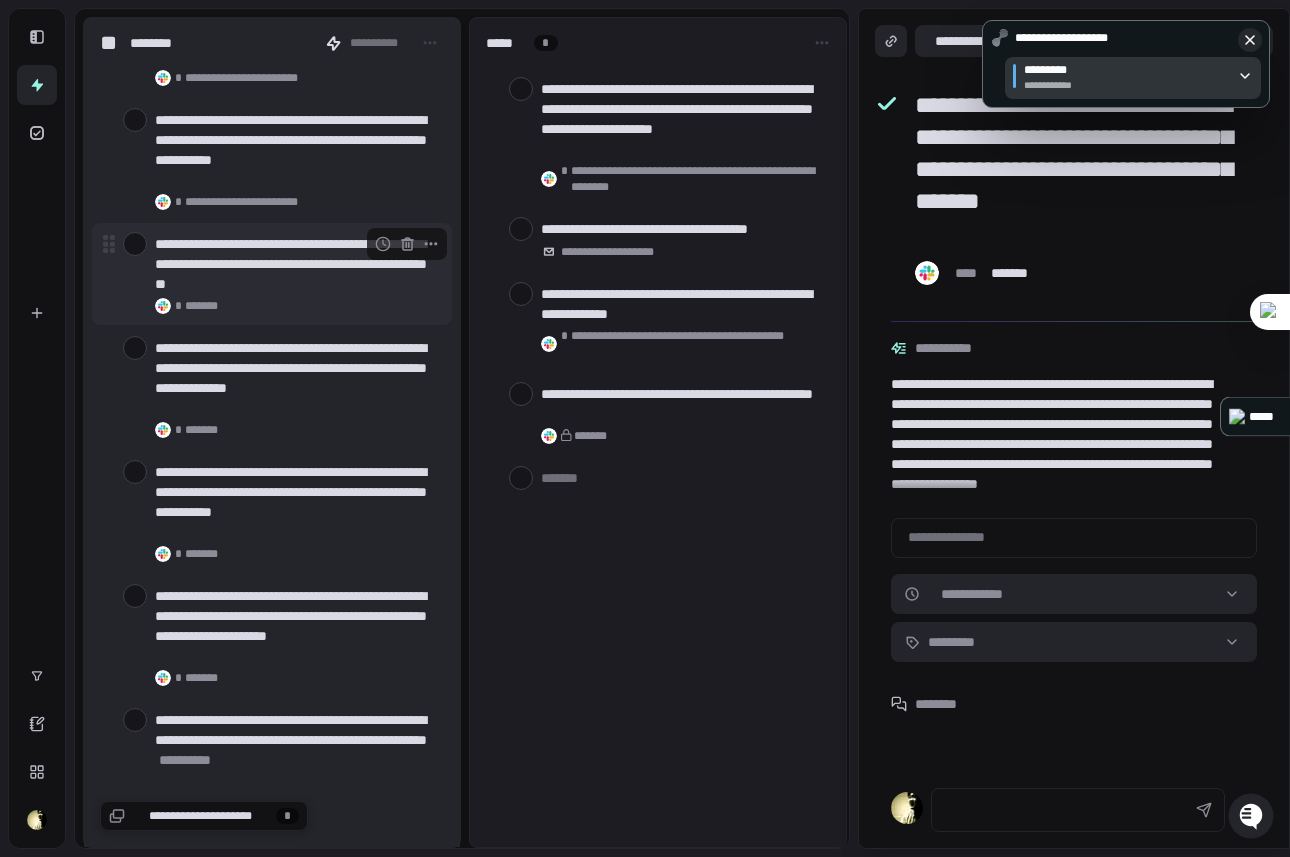click at bounding box center [135, 244] 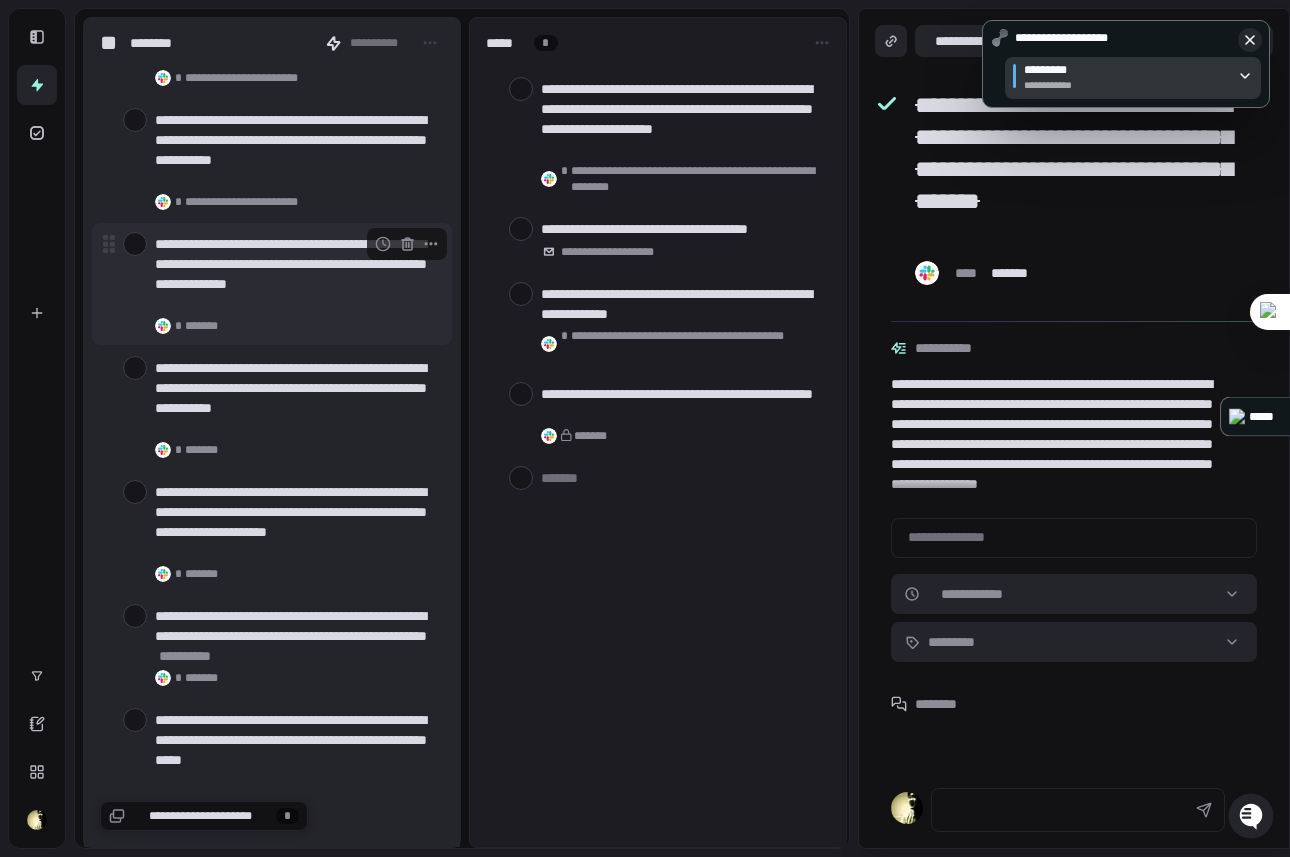 click at bounding box center (135, 244) 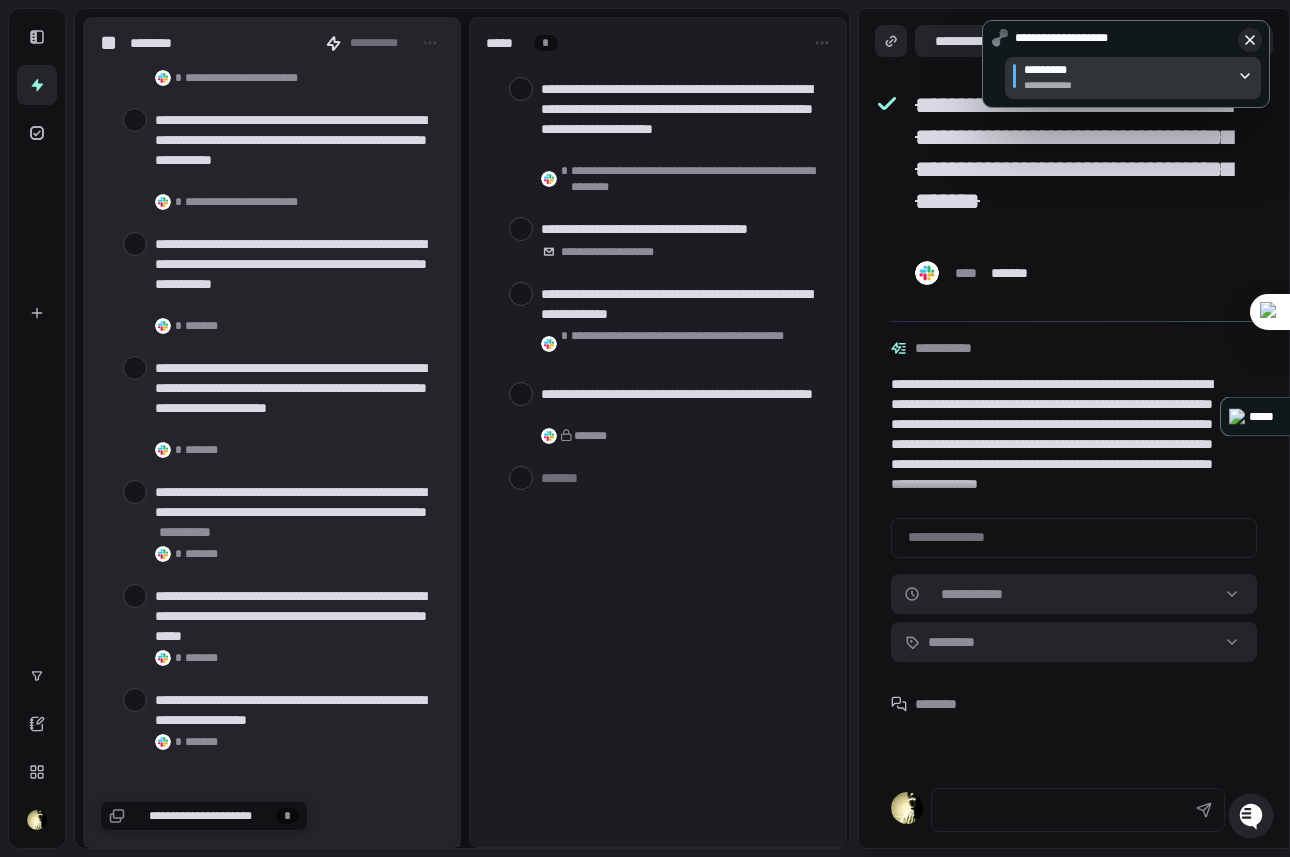 click at bounding box center [135, 244] 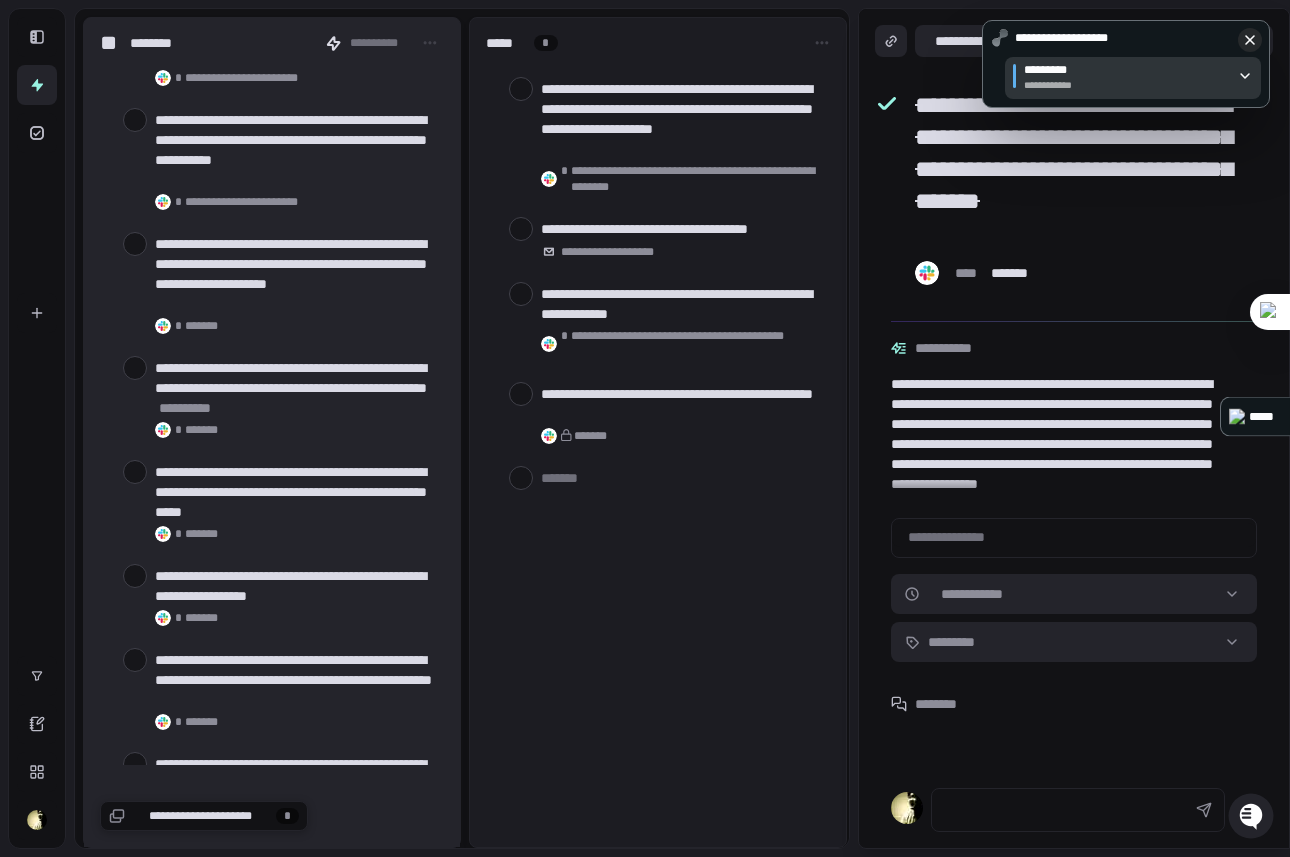 click at bounding box center (135, 244) 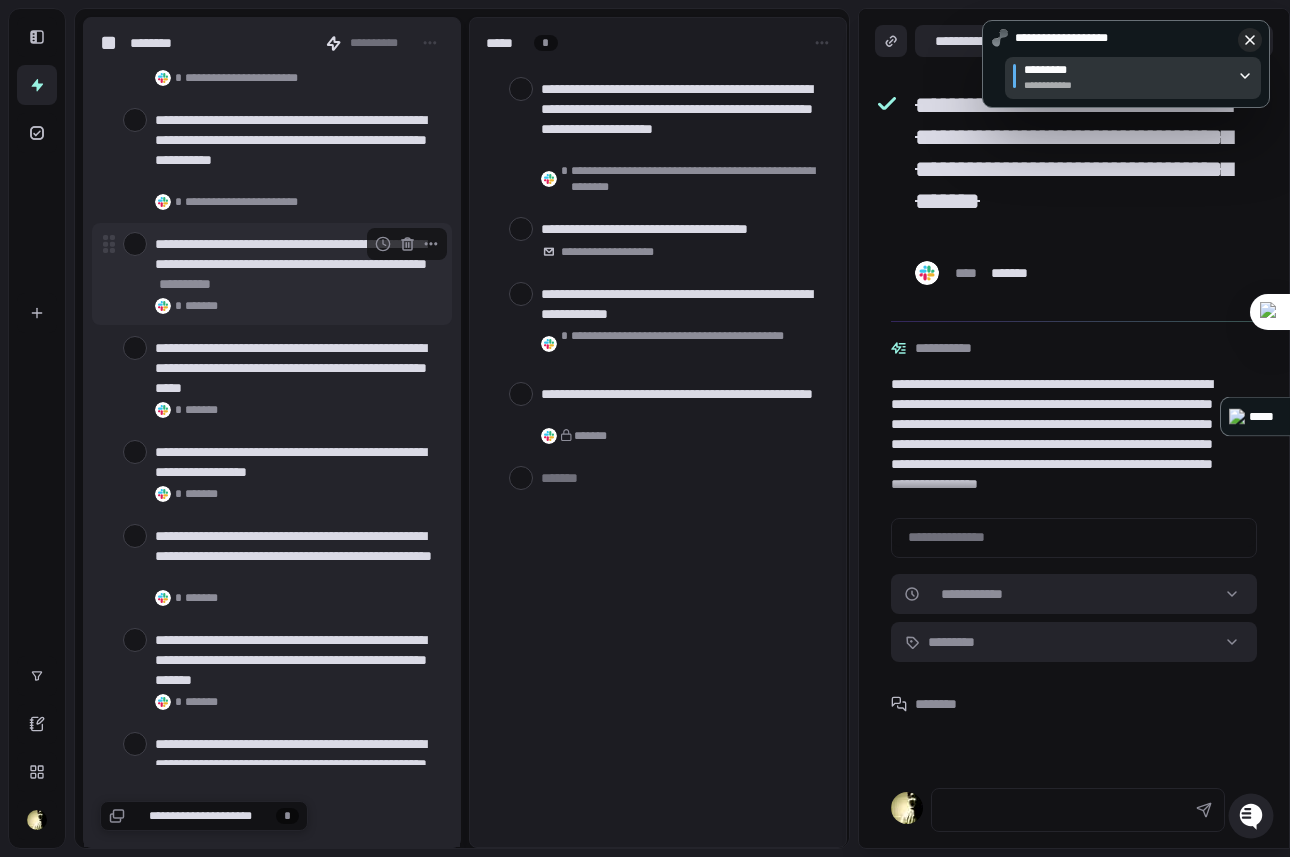 click at bounding box center (135, 244) 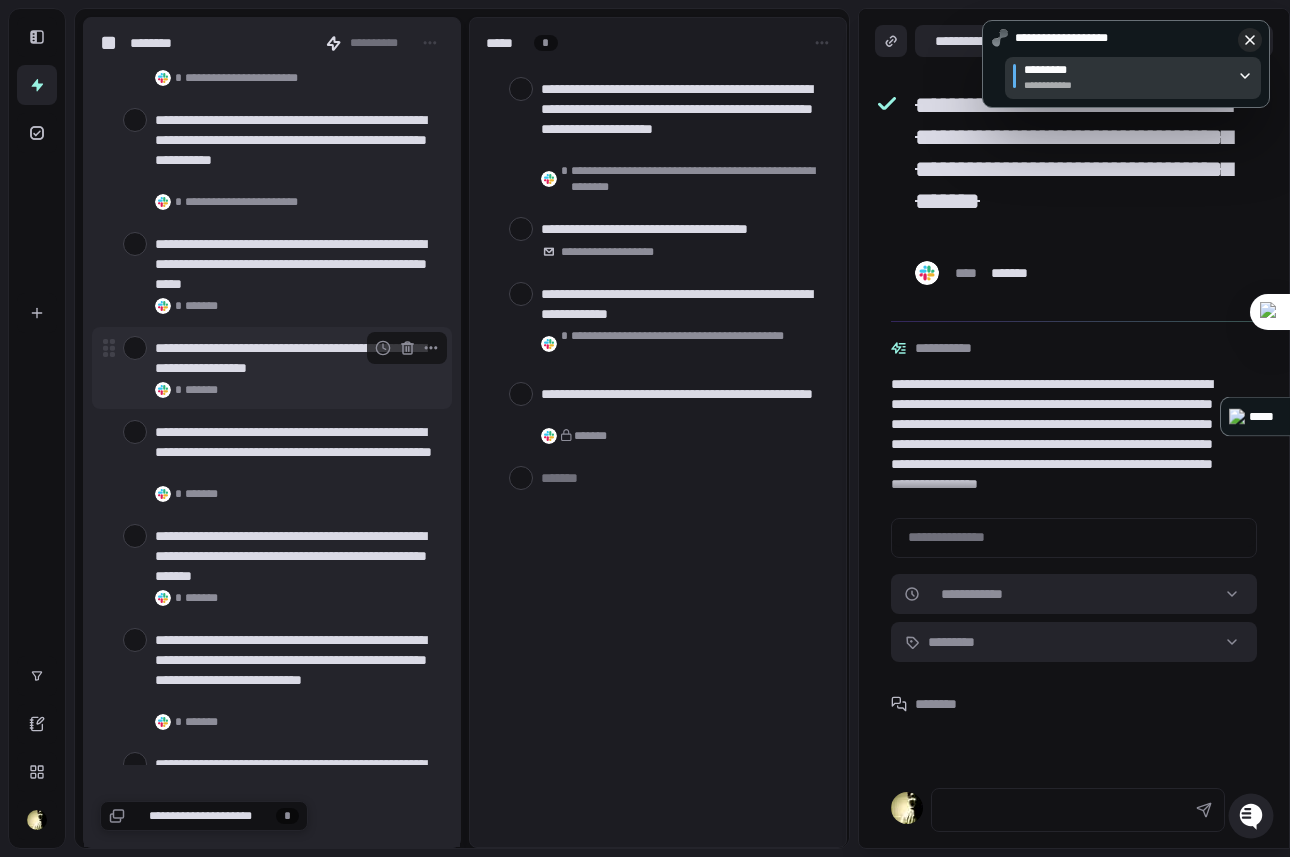 click at bounding box center (135, 348) 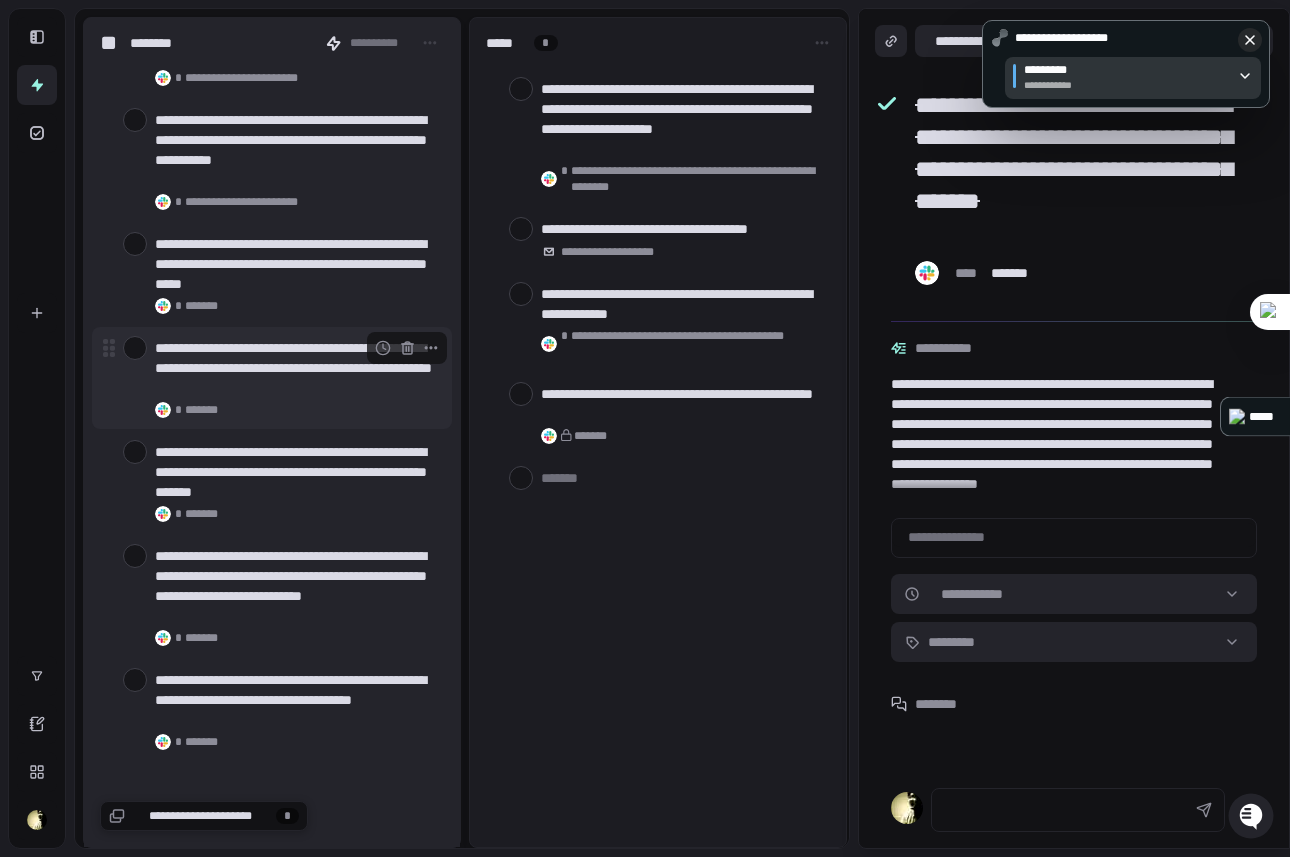 click on "**********" at bounding box center [295, 368] 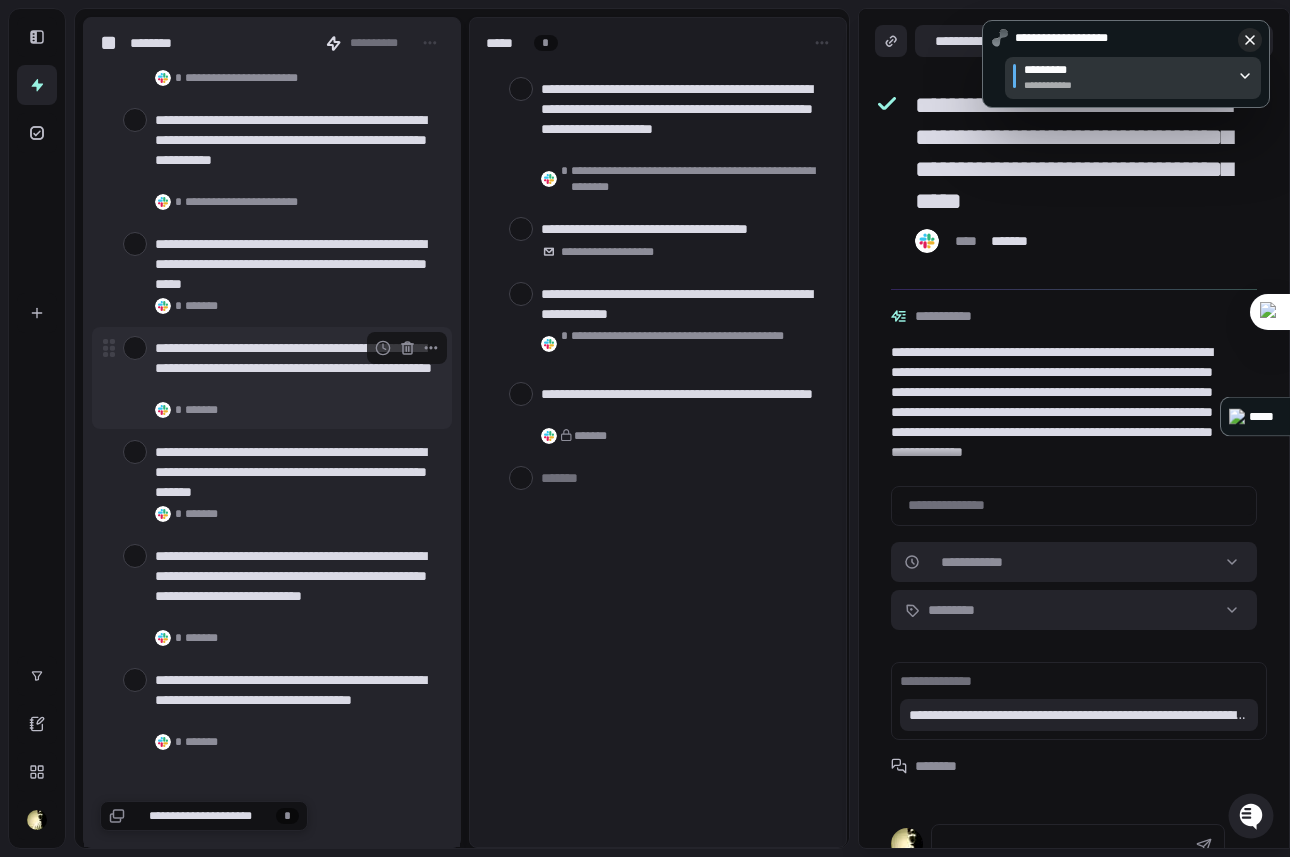 click at bounding box center [135, 348] 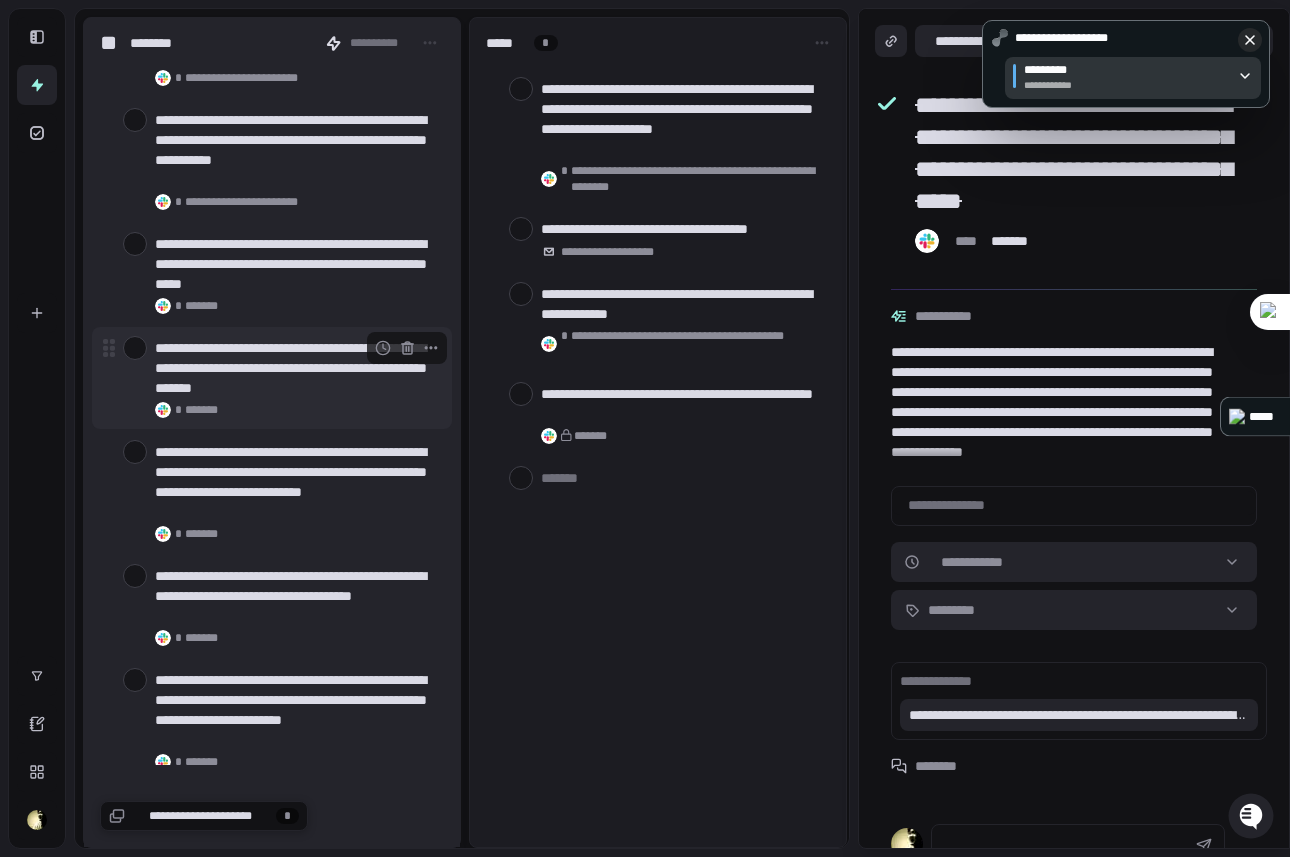 click on "**********" at bounding box center (295, 368) 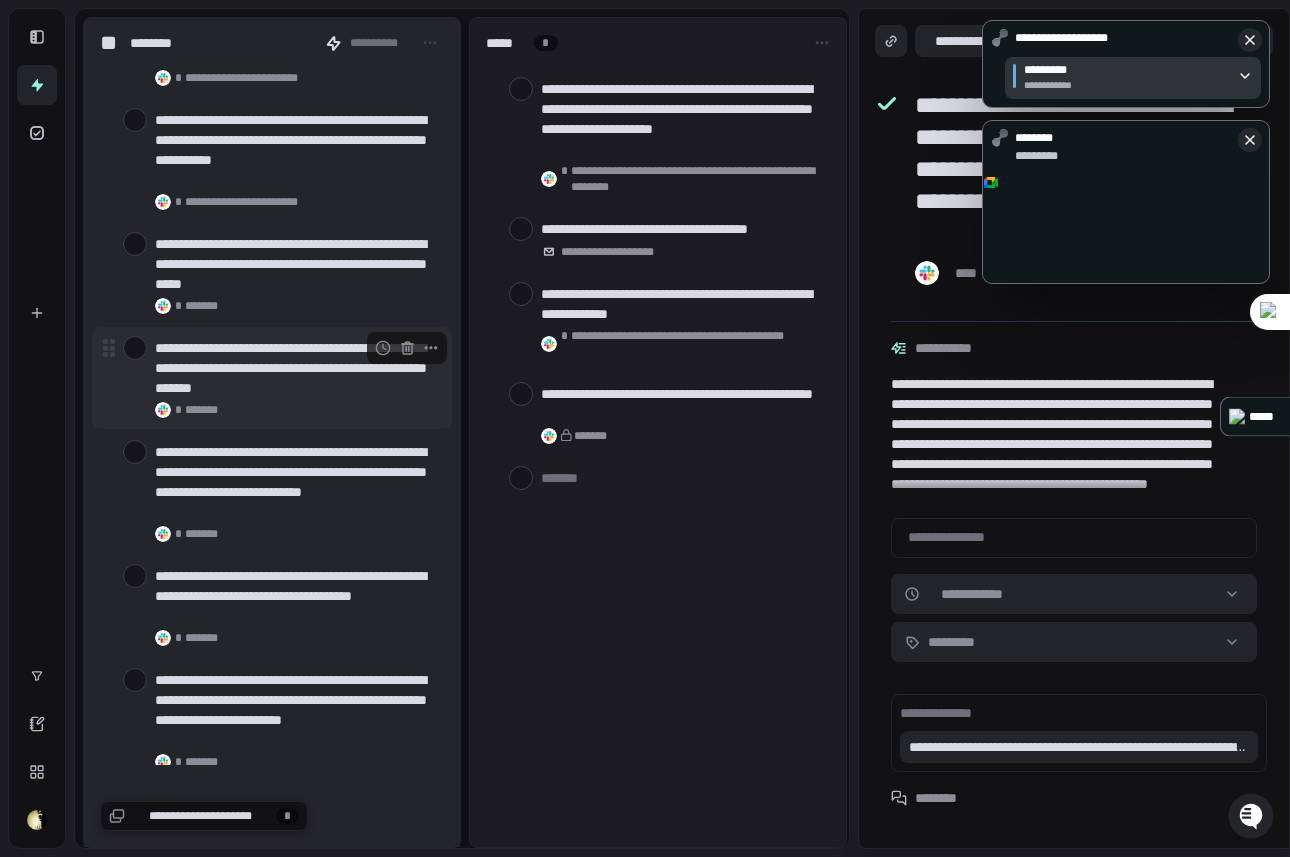 click at bounding box center [135, 348] 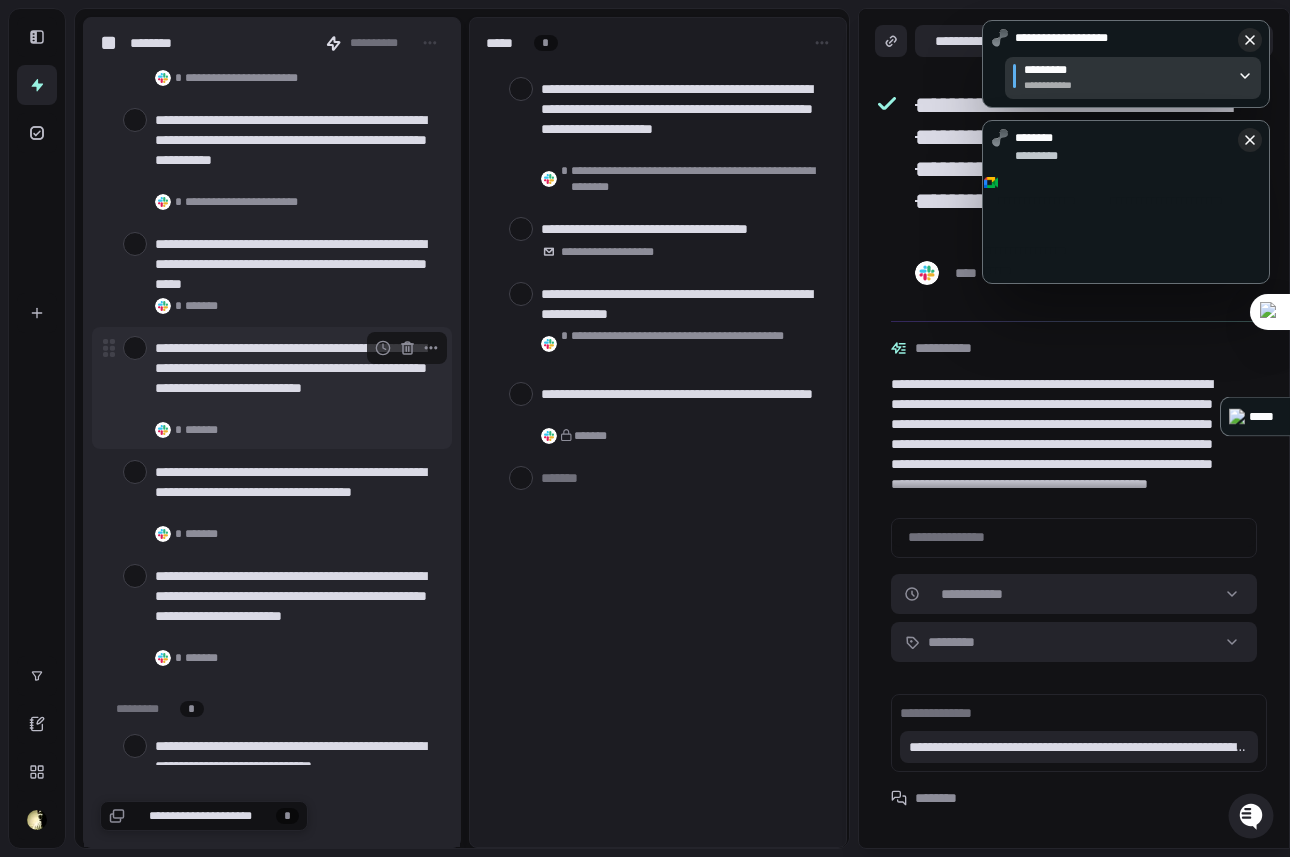 click on "**********" at bounding box center [295, 378] 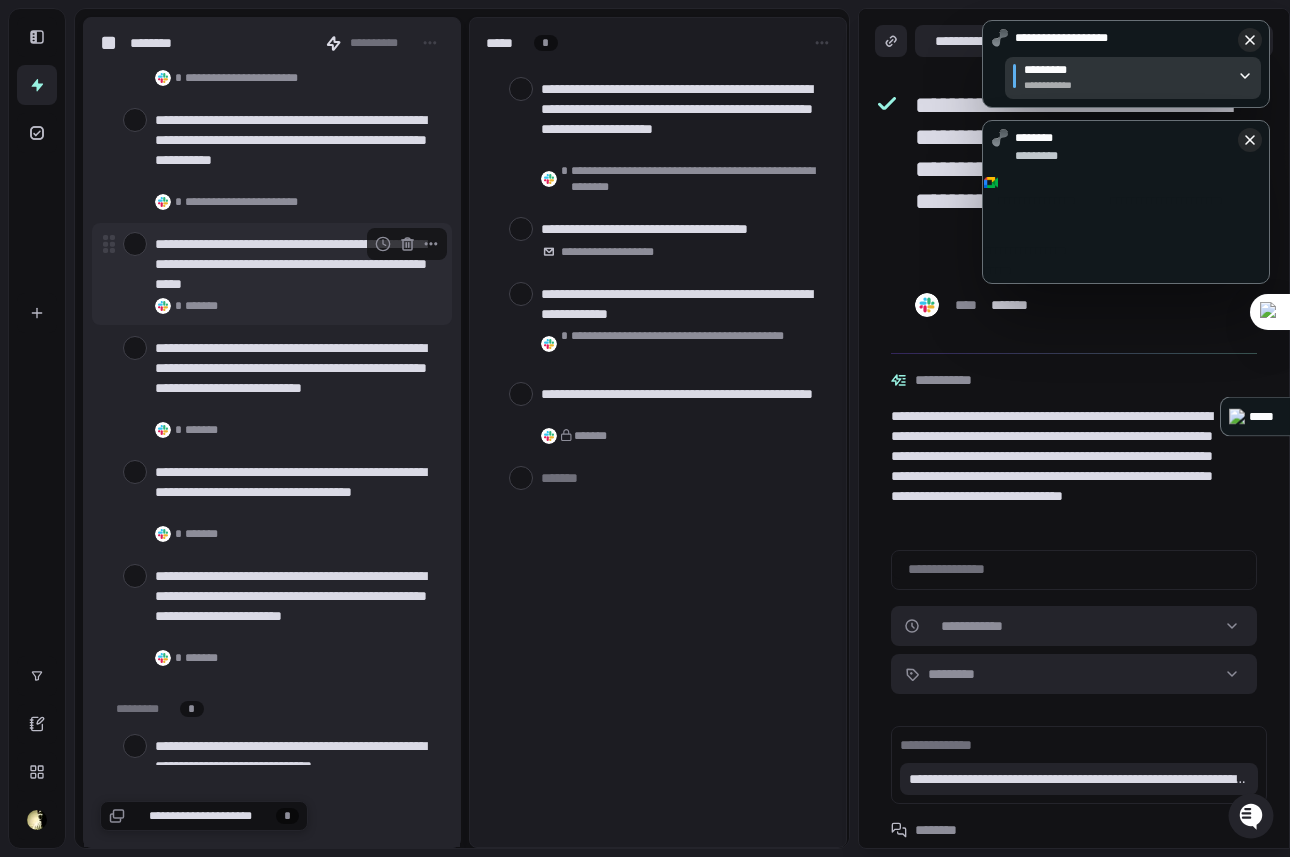click at bounding box center [135, 244] 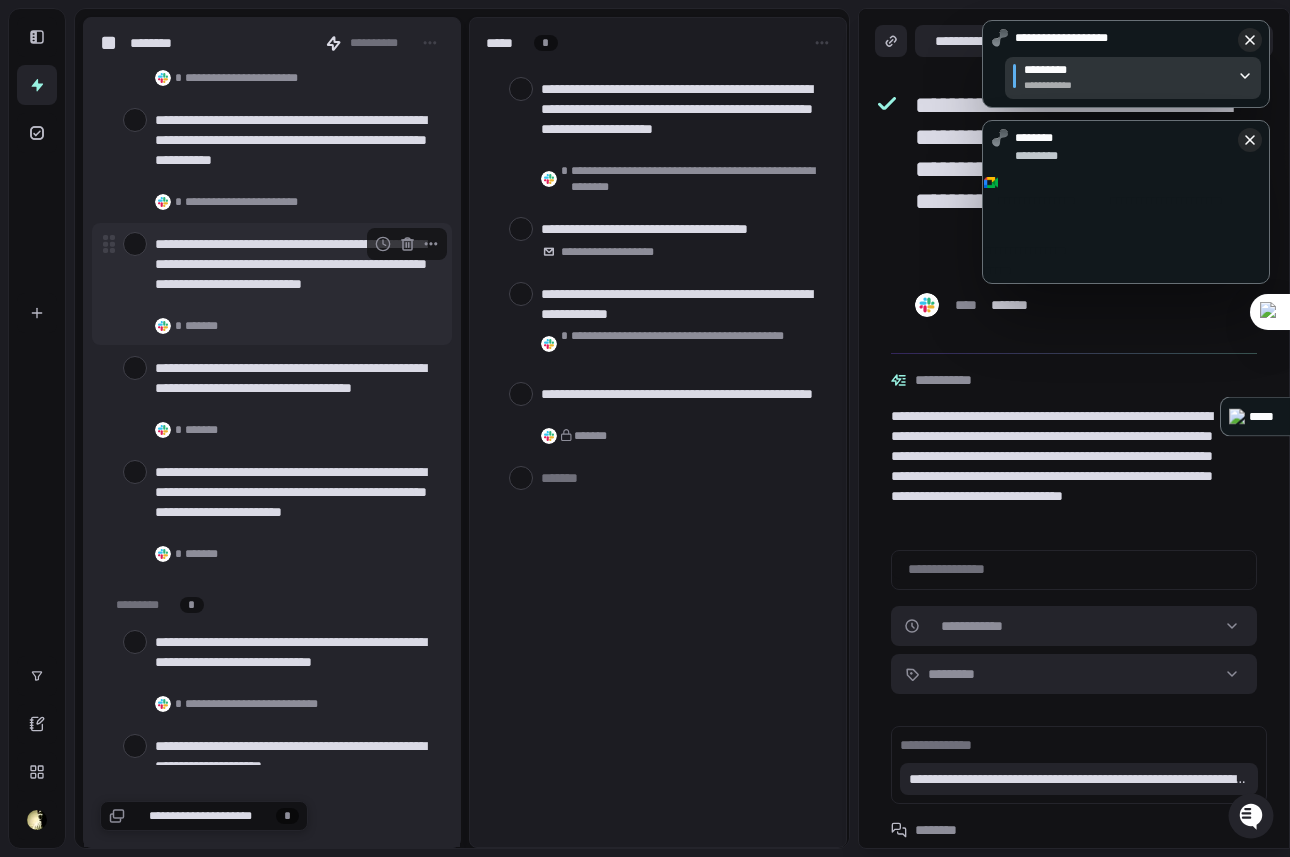 click on "**********" at bounding box center [295, 274] 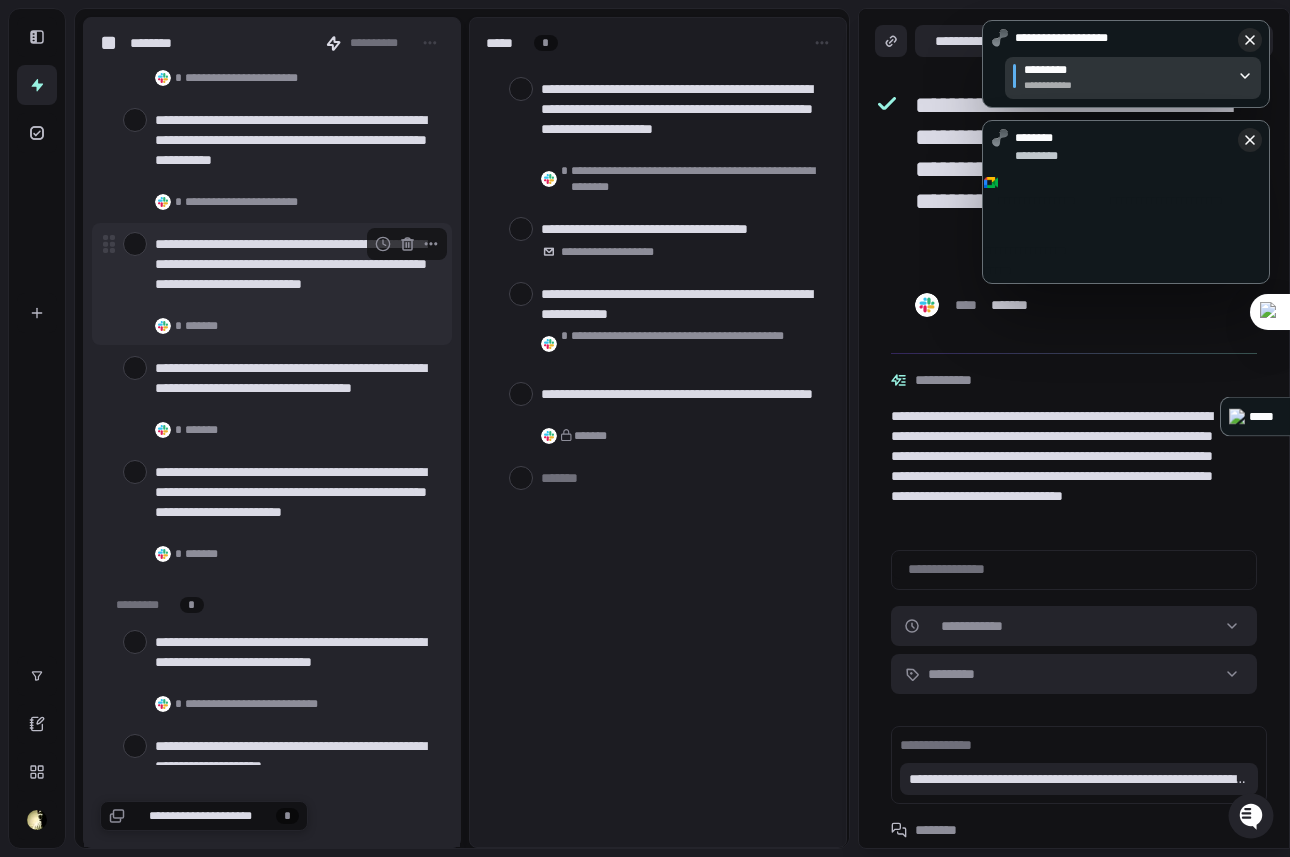 click at bounding box center (135, 244) 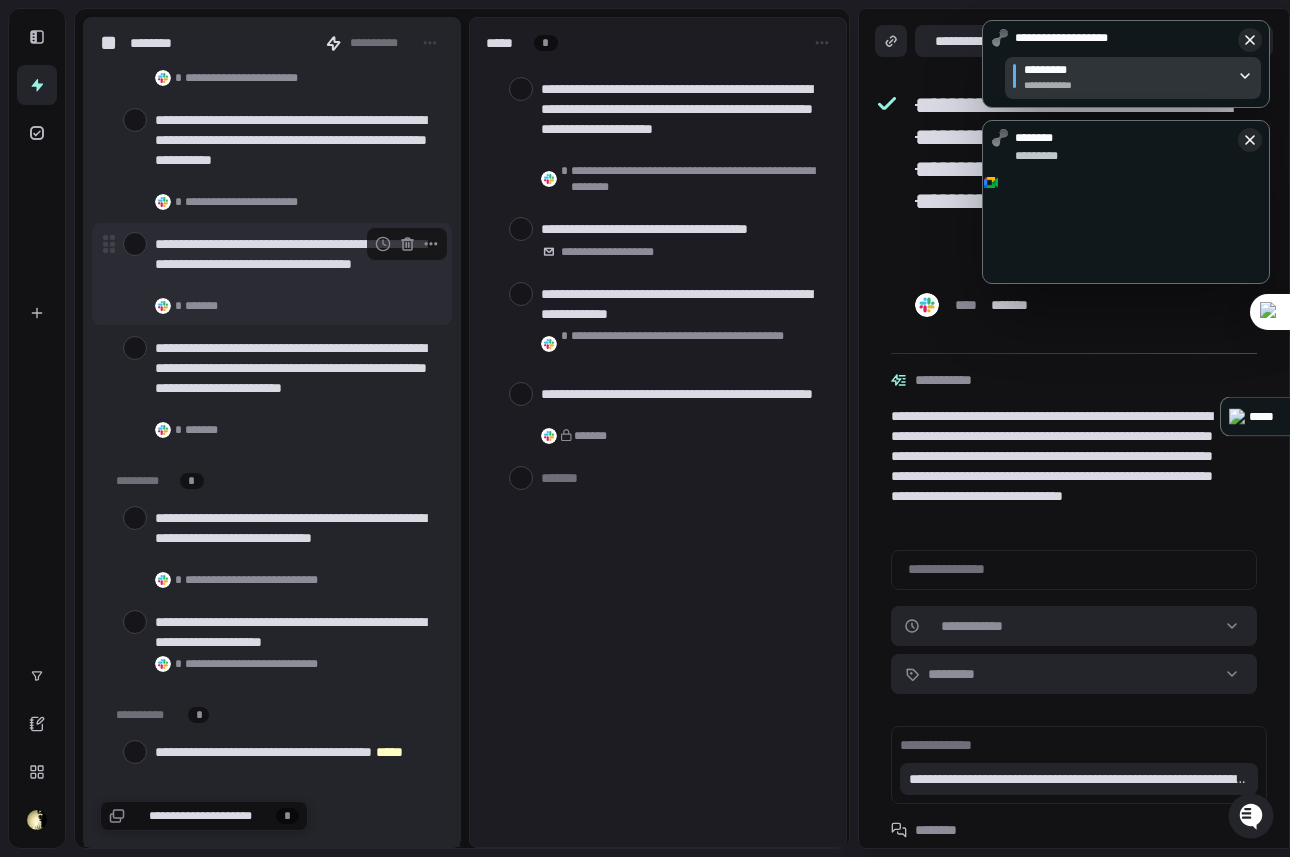 click on "**********" at bounding box center [272, 274] 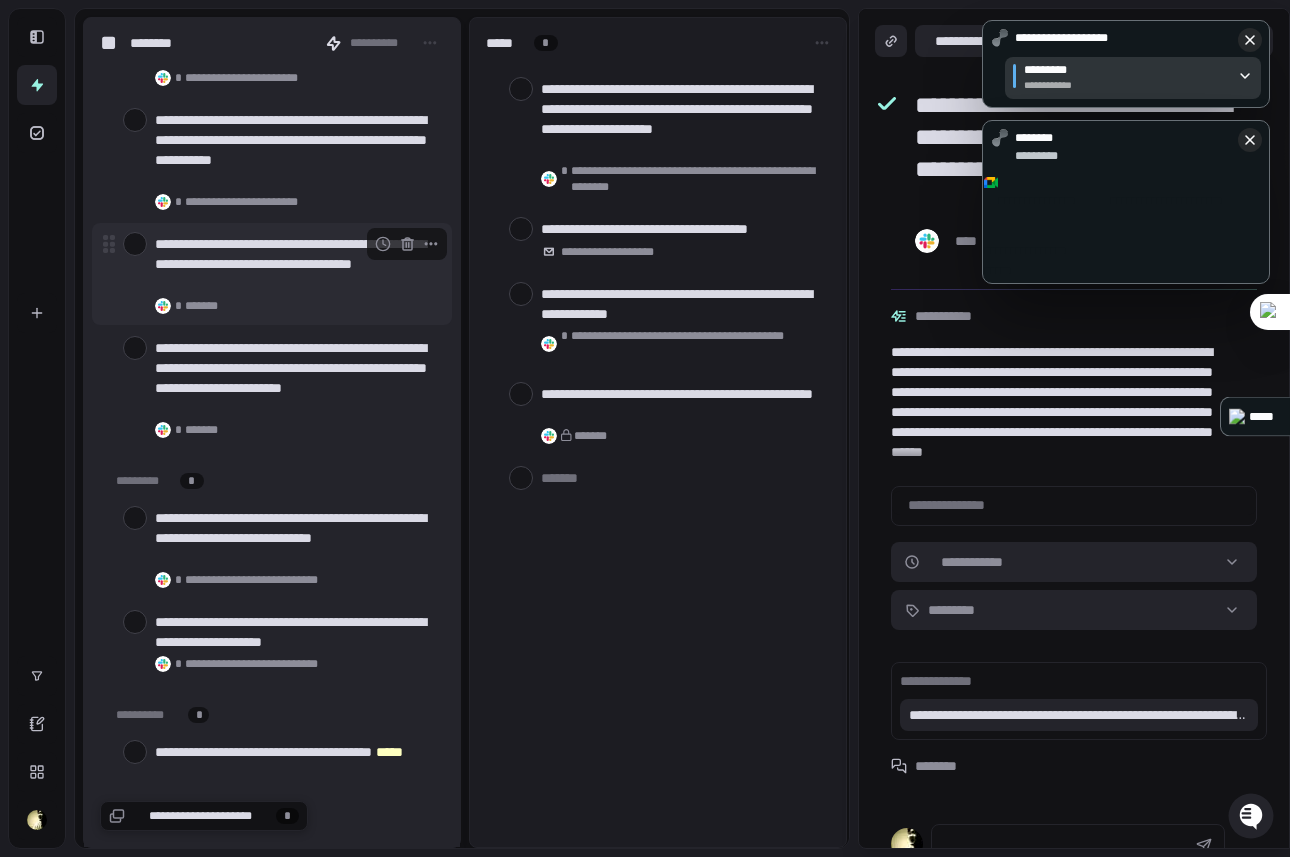 click at bounding box center [135, 244] 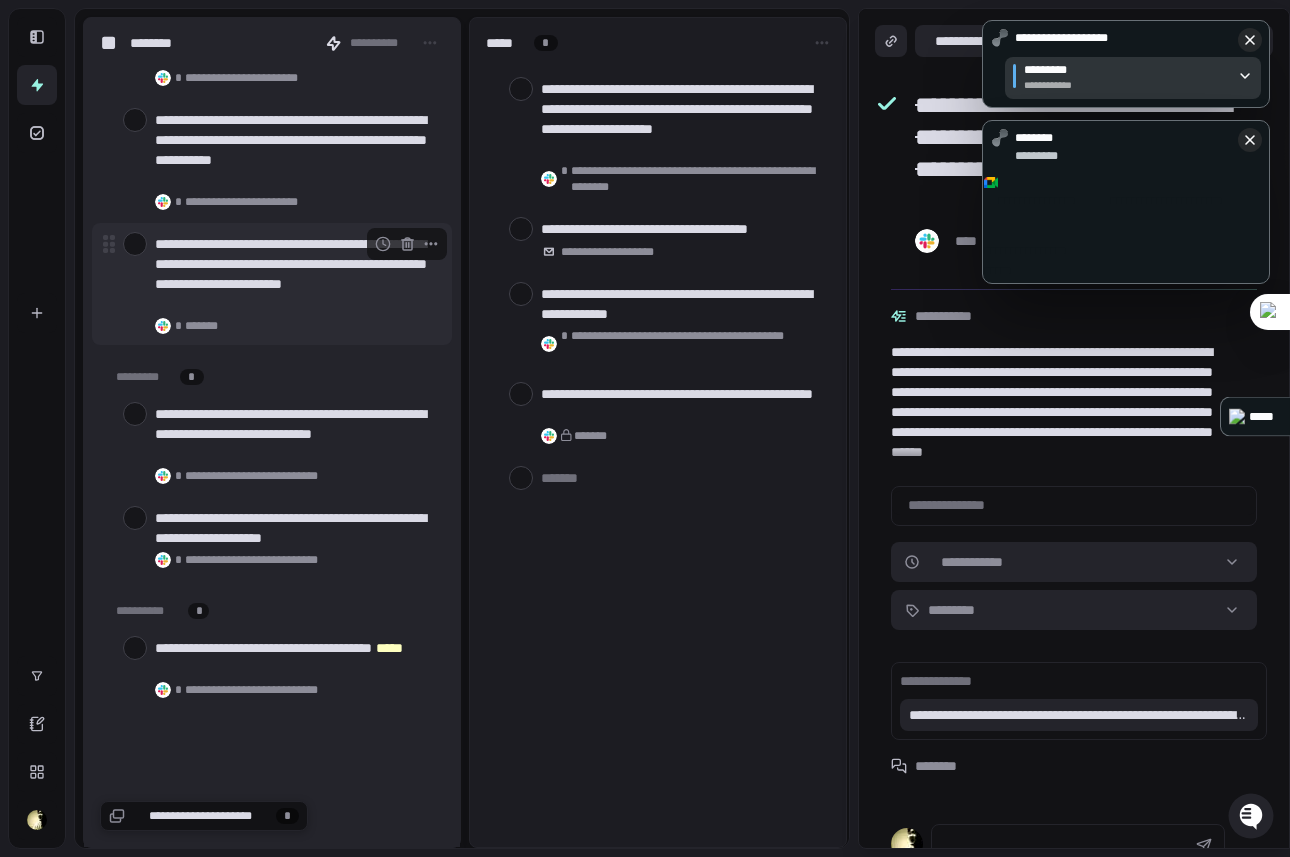 click at bounding box center [135, 244] 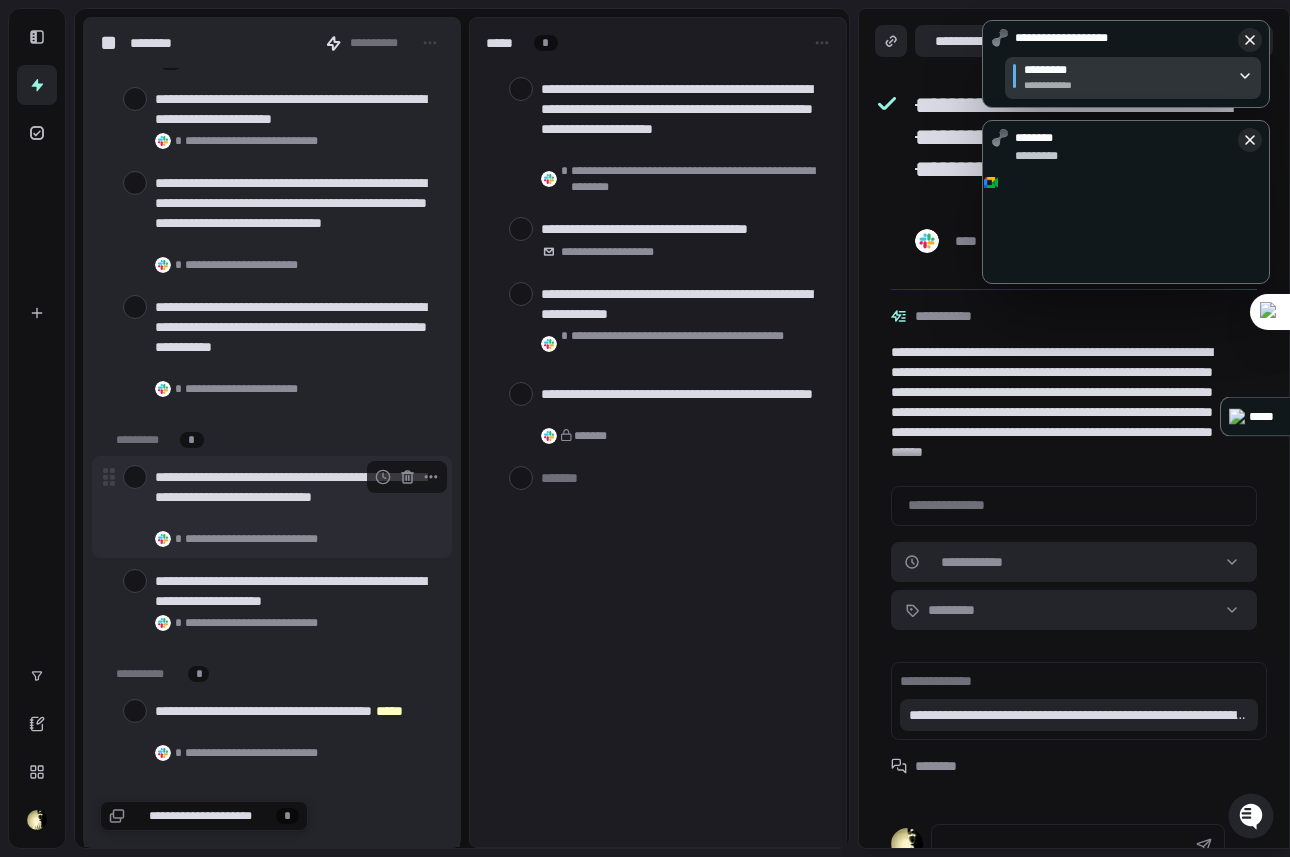 scroll, scrollTop: 66, scrollLeft: 0, axis: vertical 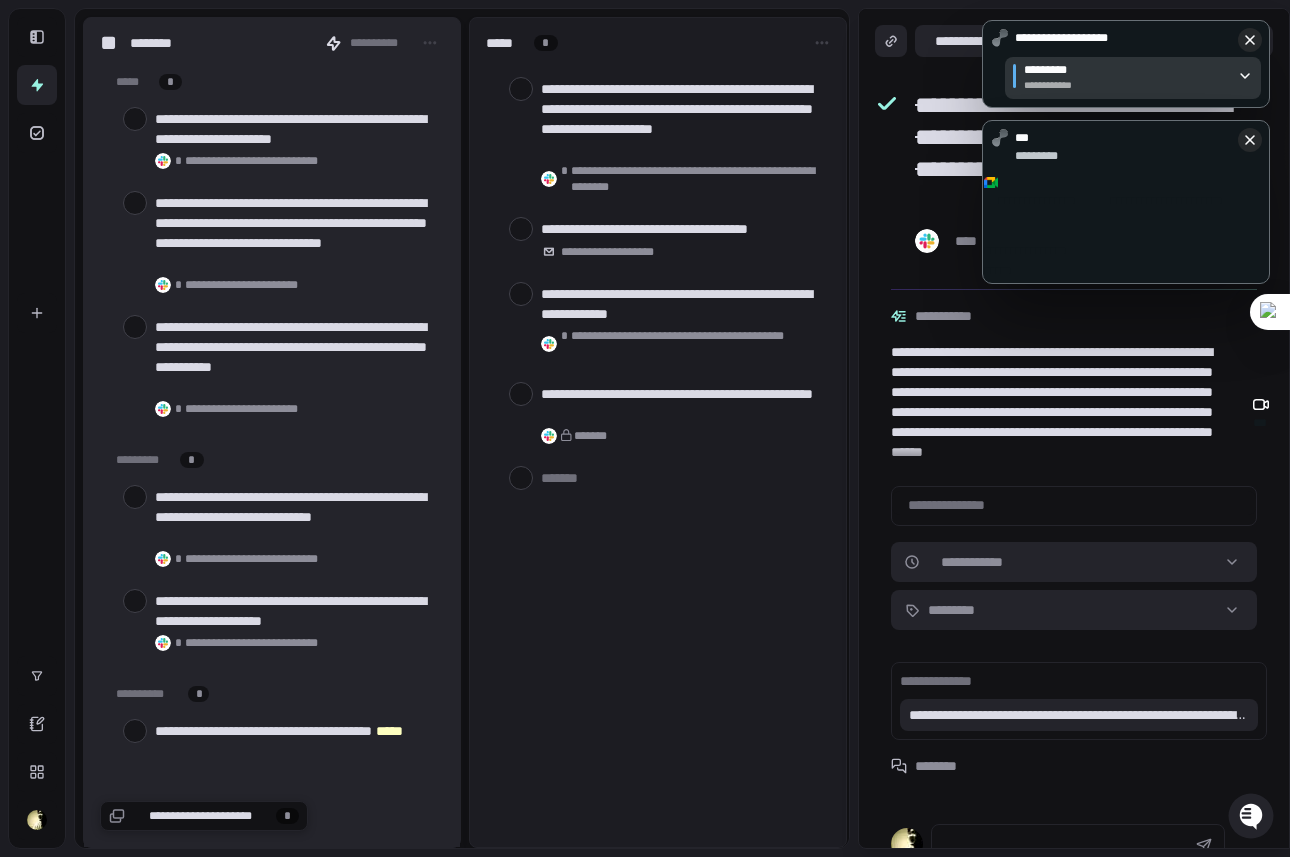 type on "*" 